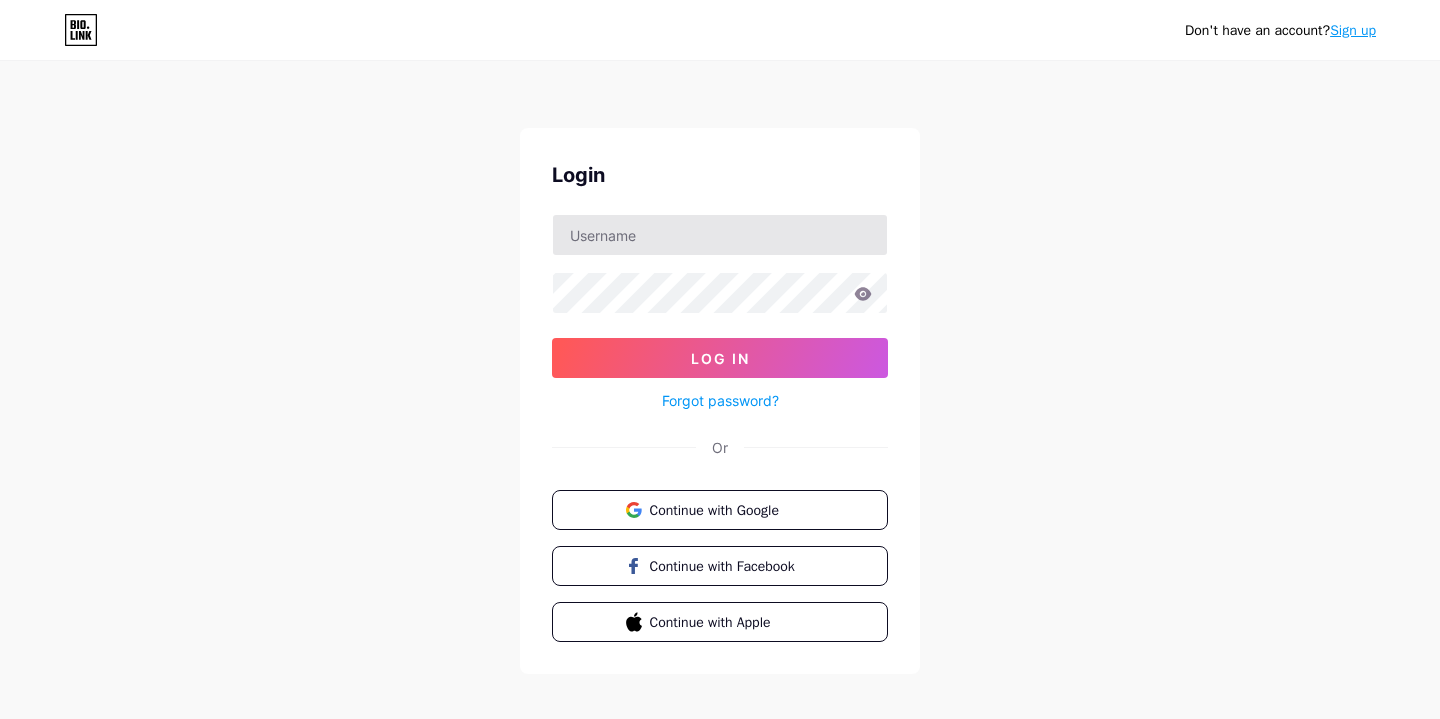 scroll, scrollTop: 0, scrollLeft: 0, axis: both 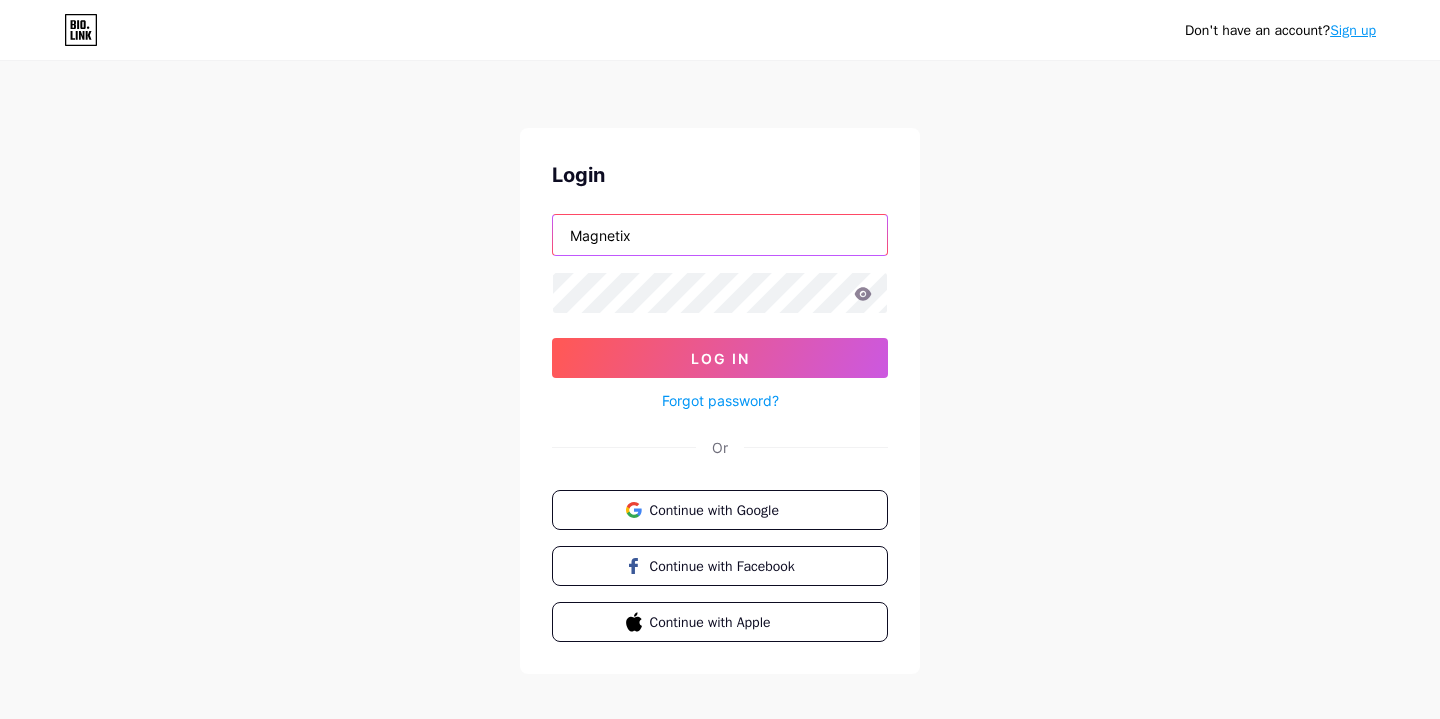 click on "Magnetix" at bounding box center (720, 235) 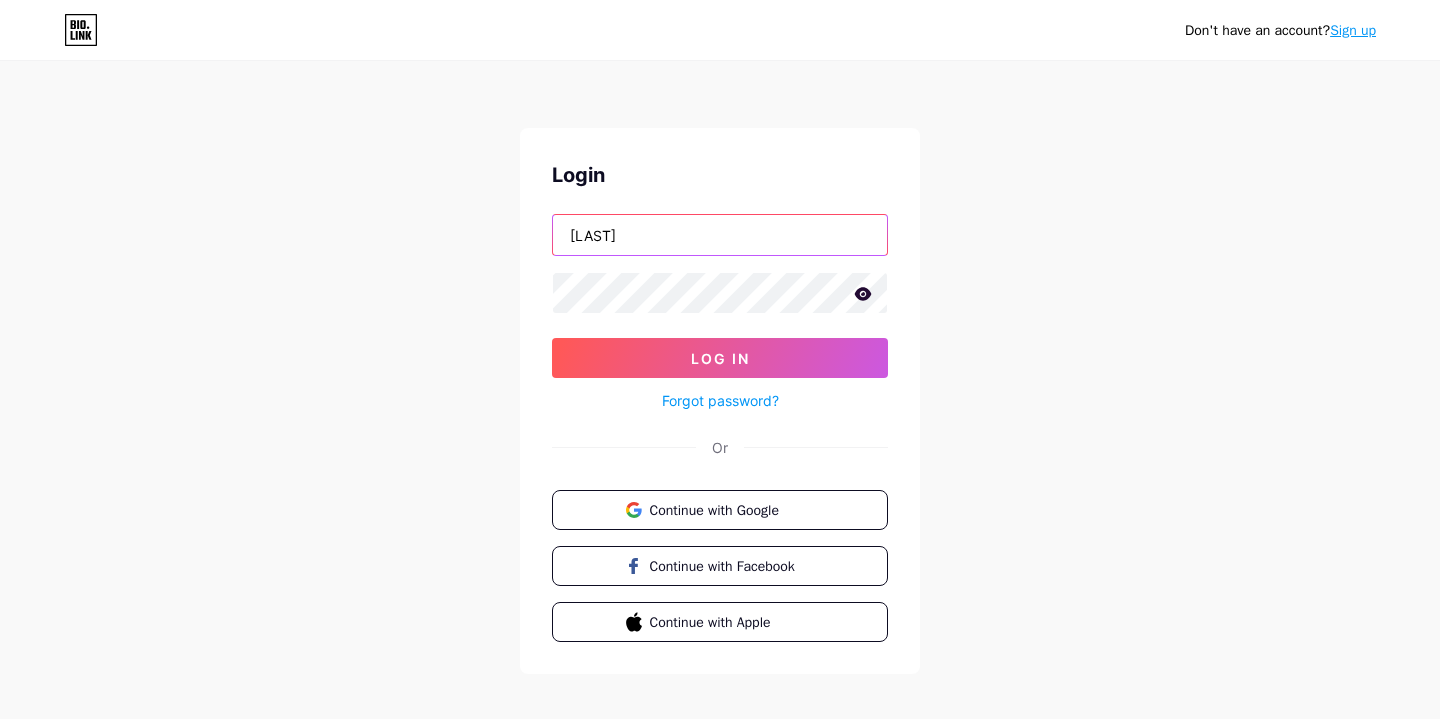 type on "hasnainebrahiim@gmail.com" 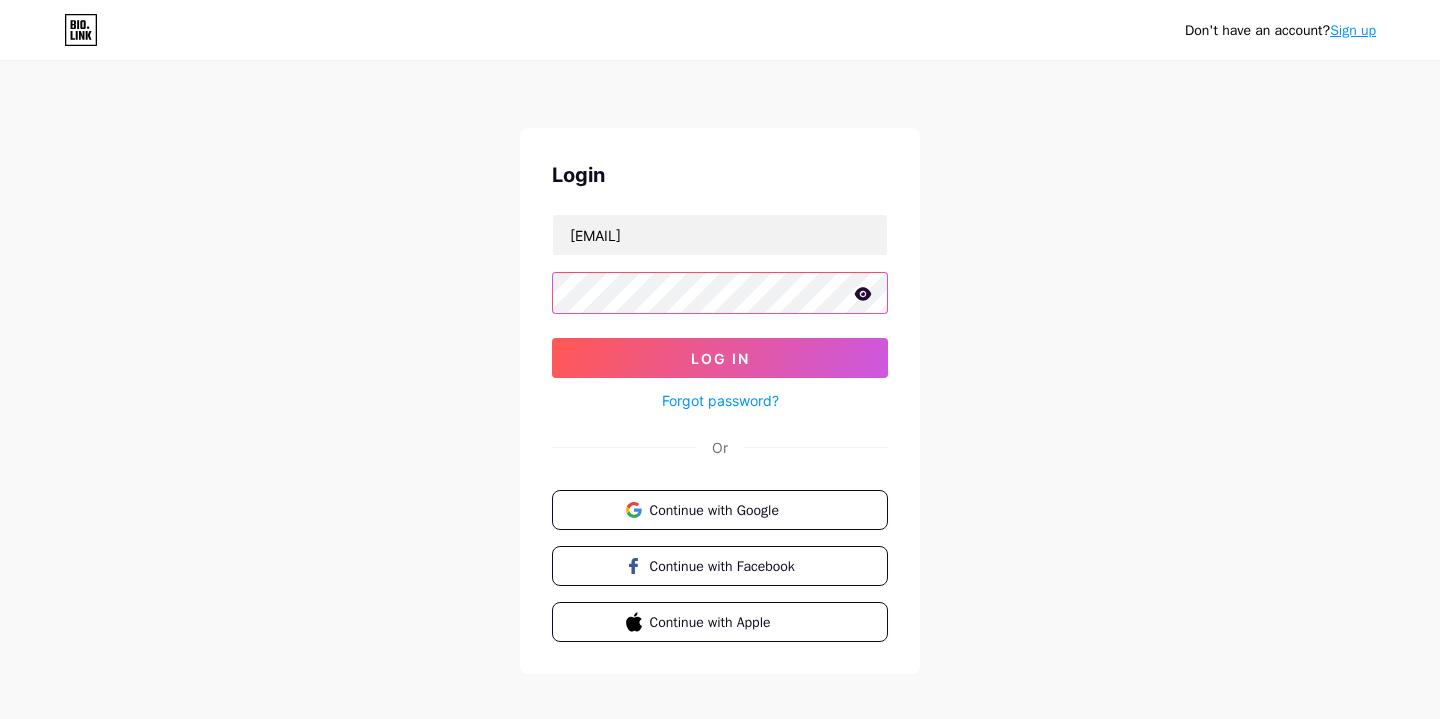 click on "Log In" at bounding box center (720, 358) 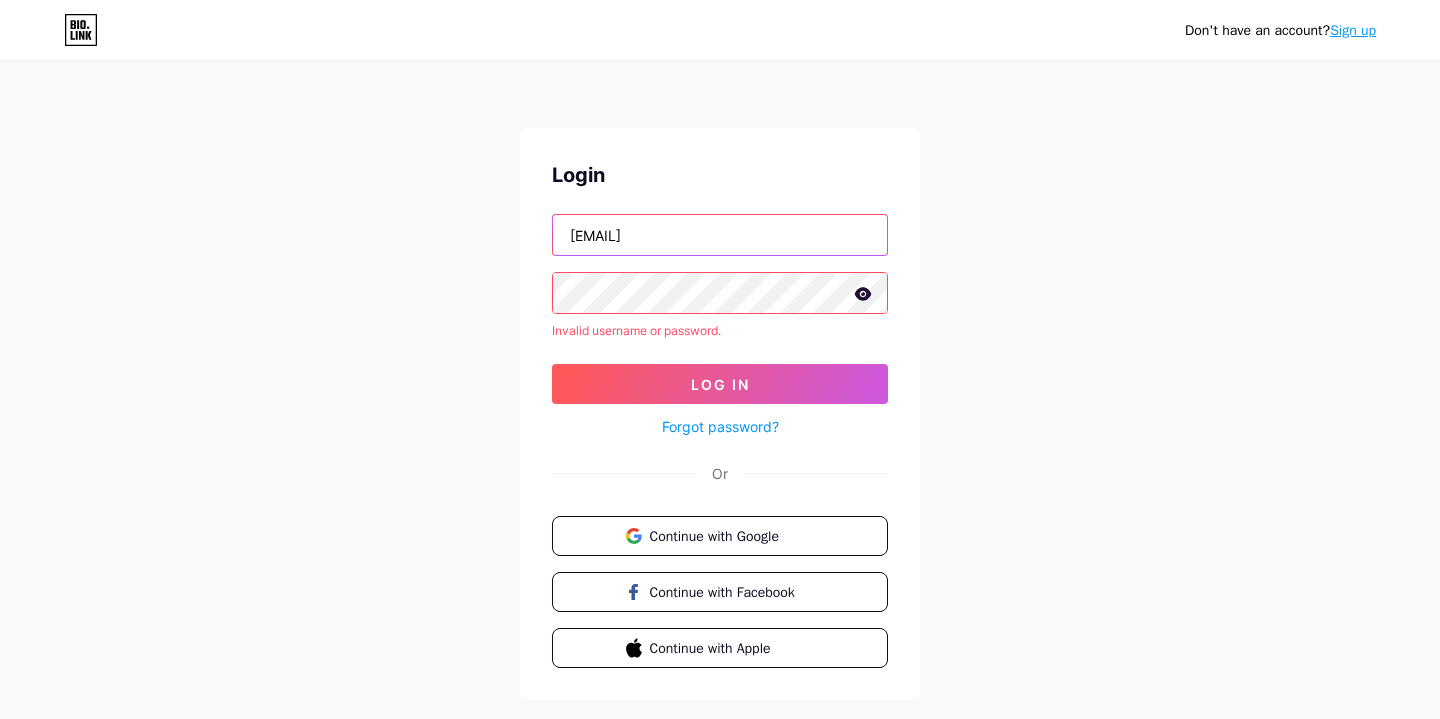 click on "hasnainebrahiim@gmail.com" at bounding box center (720, 235) 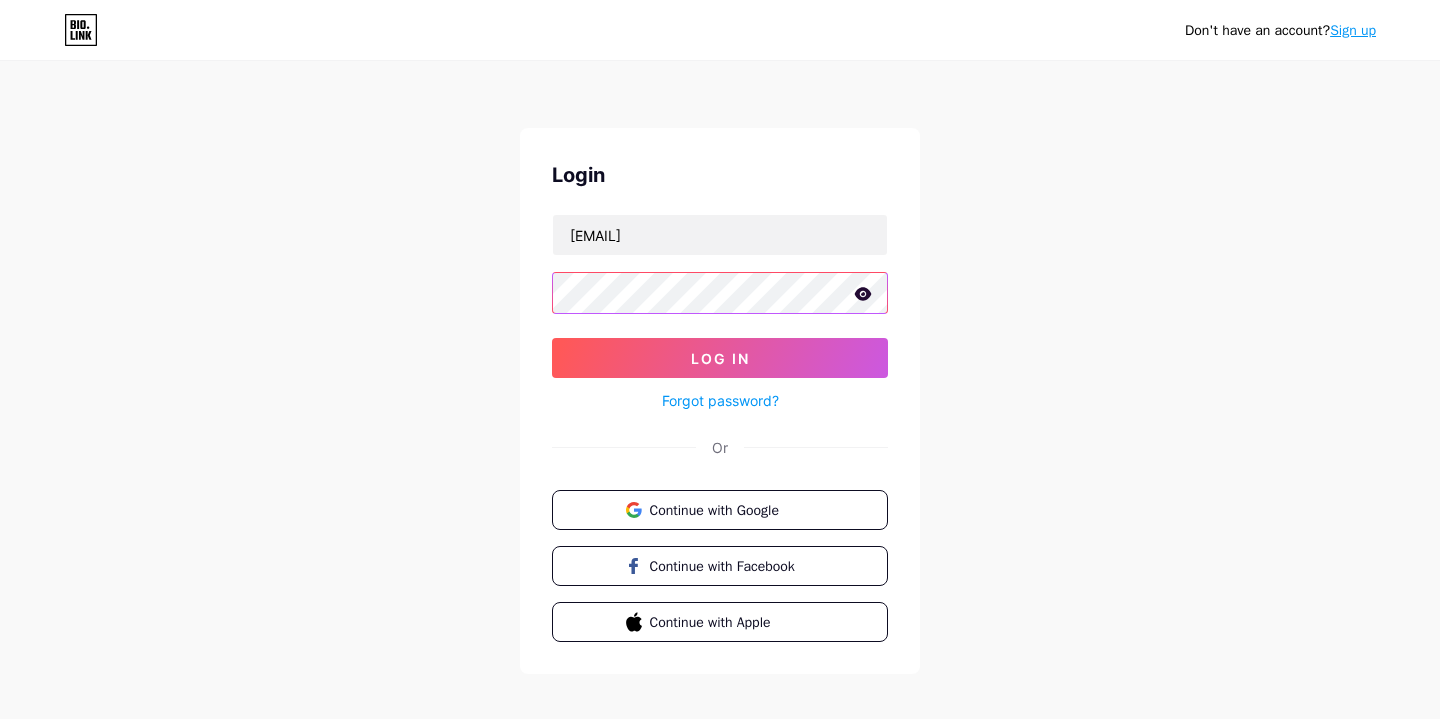 click on "Log In" at bounding box center [720, 358] 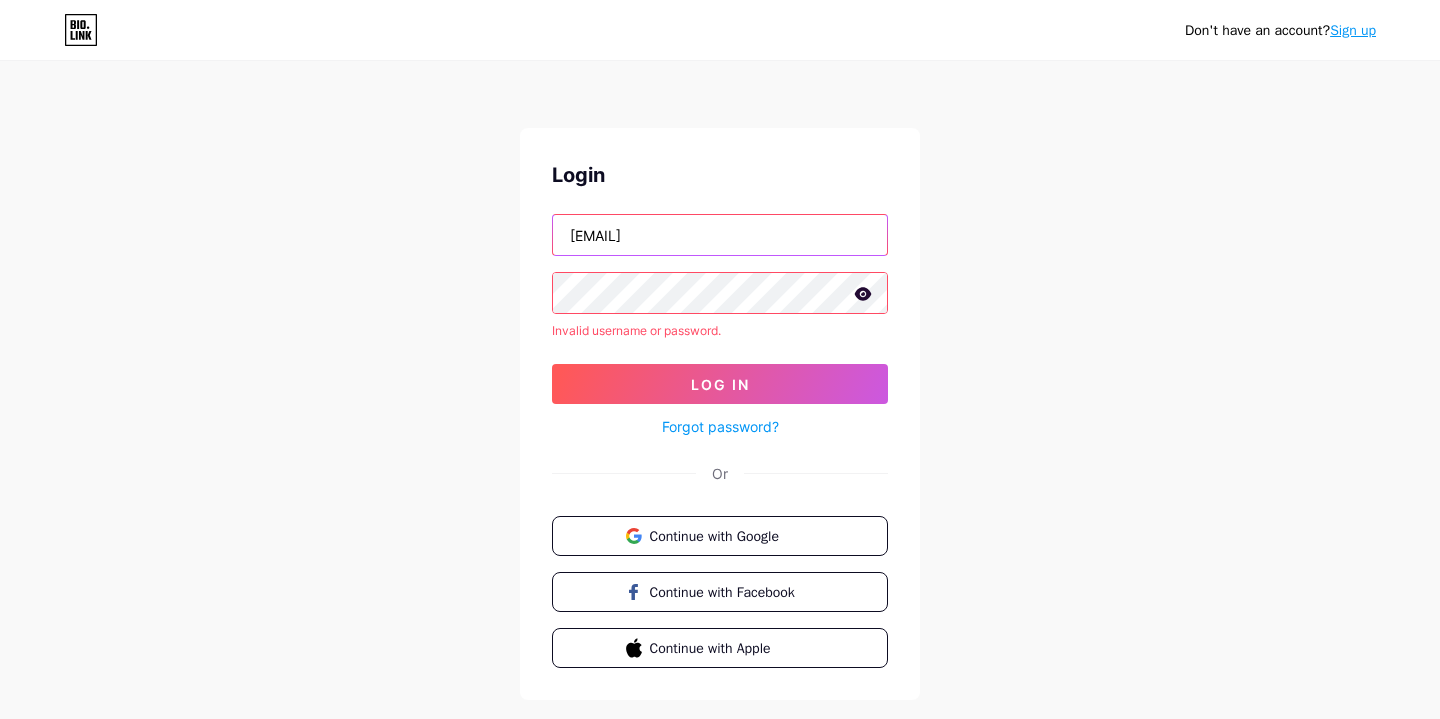 click on "[EMAIL]" at bounding box center [720, 235] 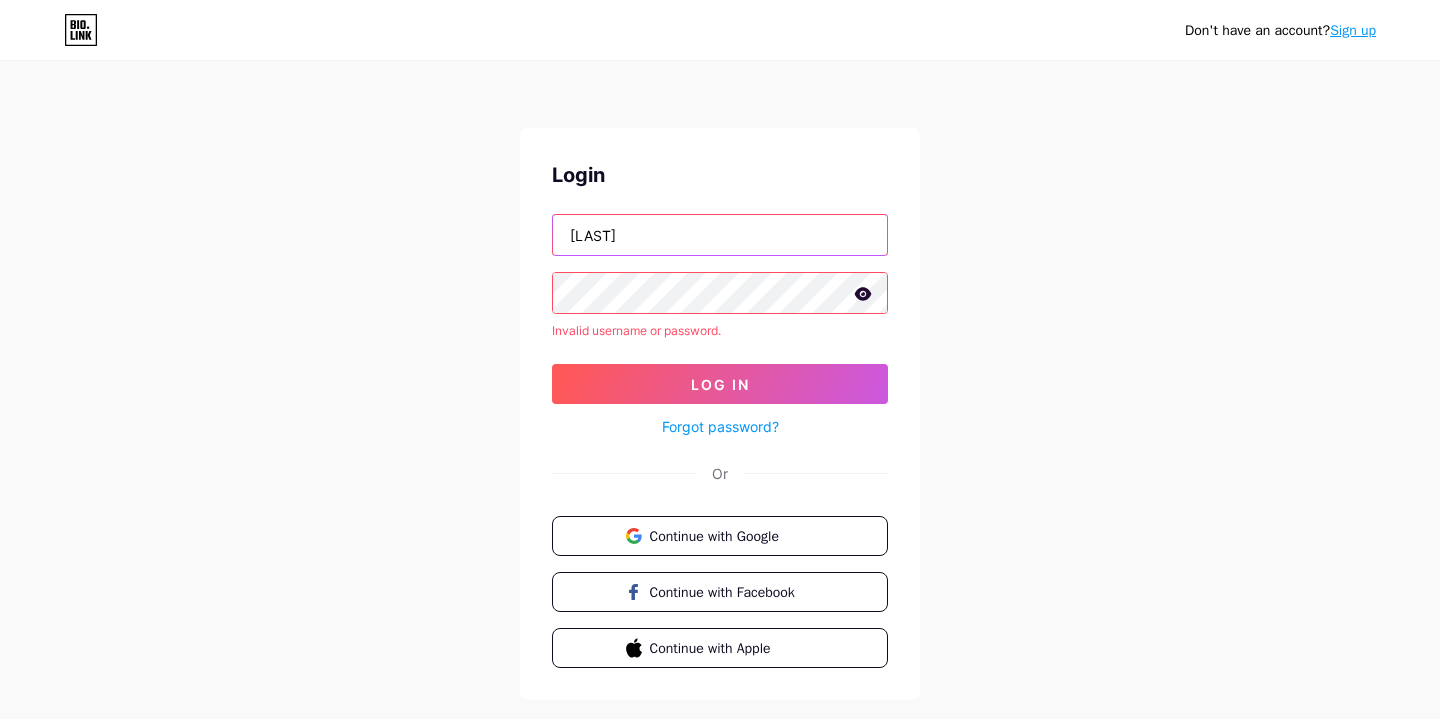 type on "hasnainebrahiim" 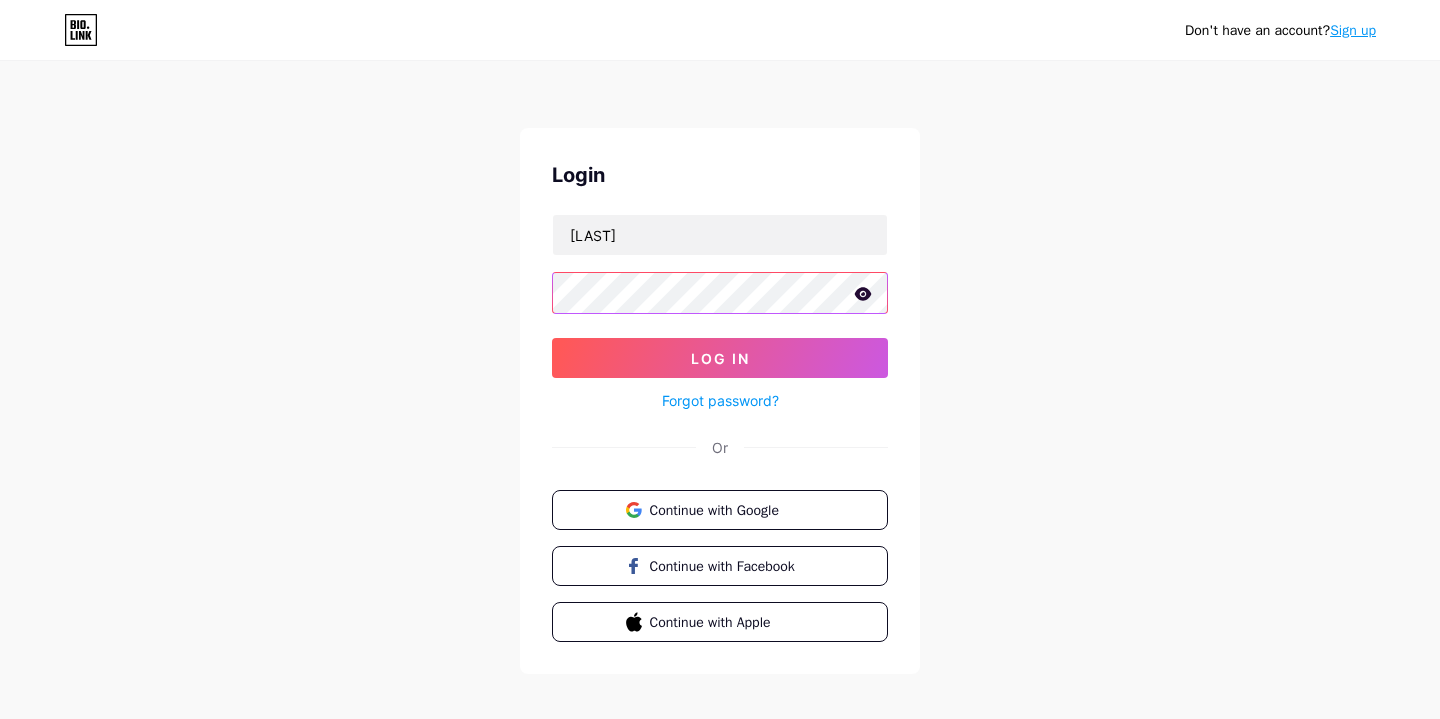 click on "Log In" at bounding box center (720, 358) 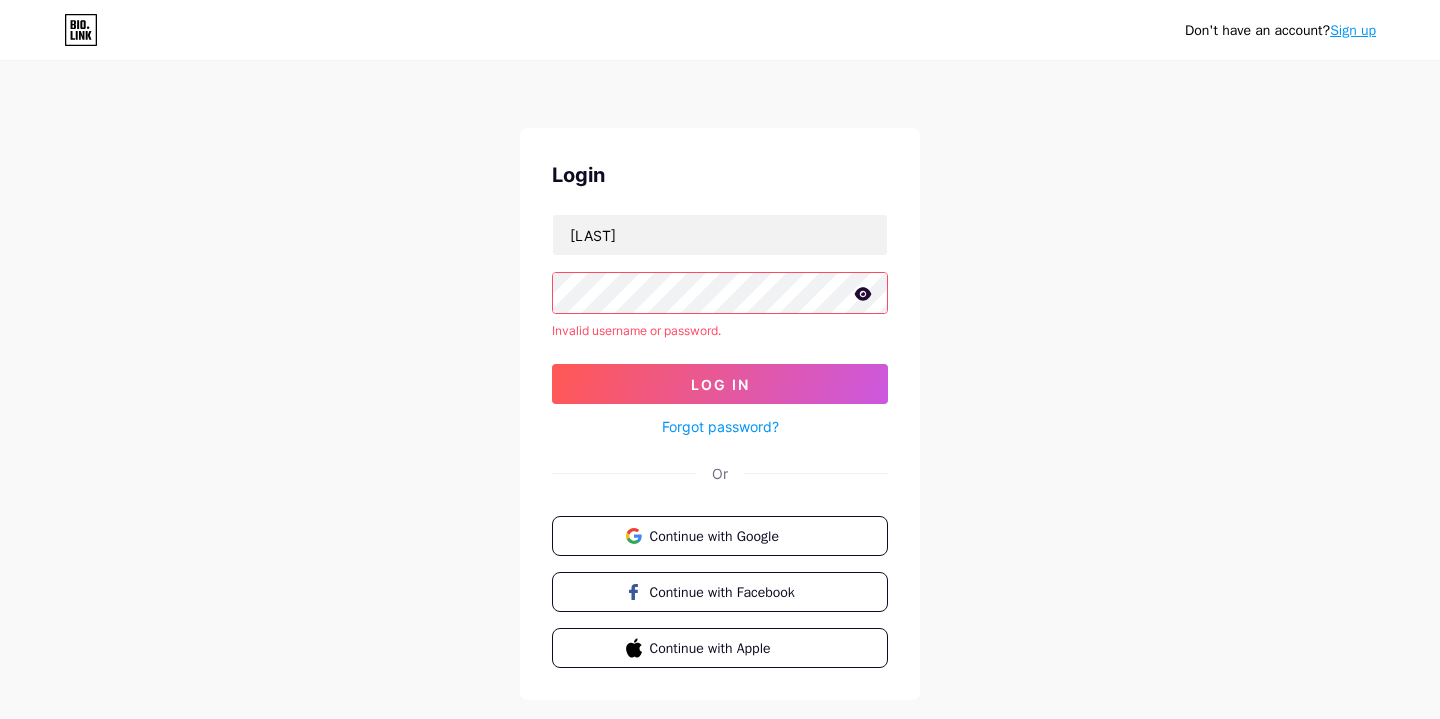 click 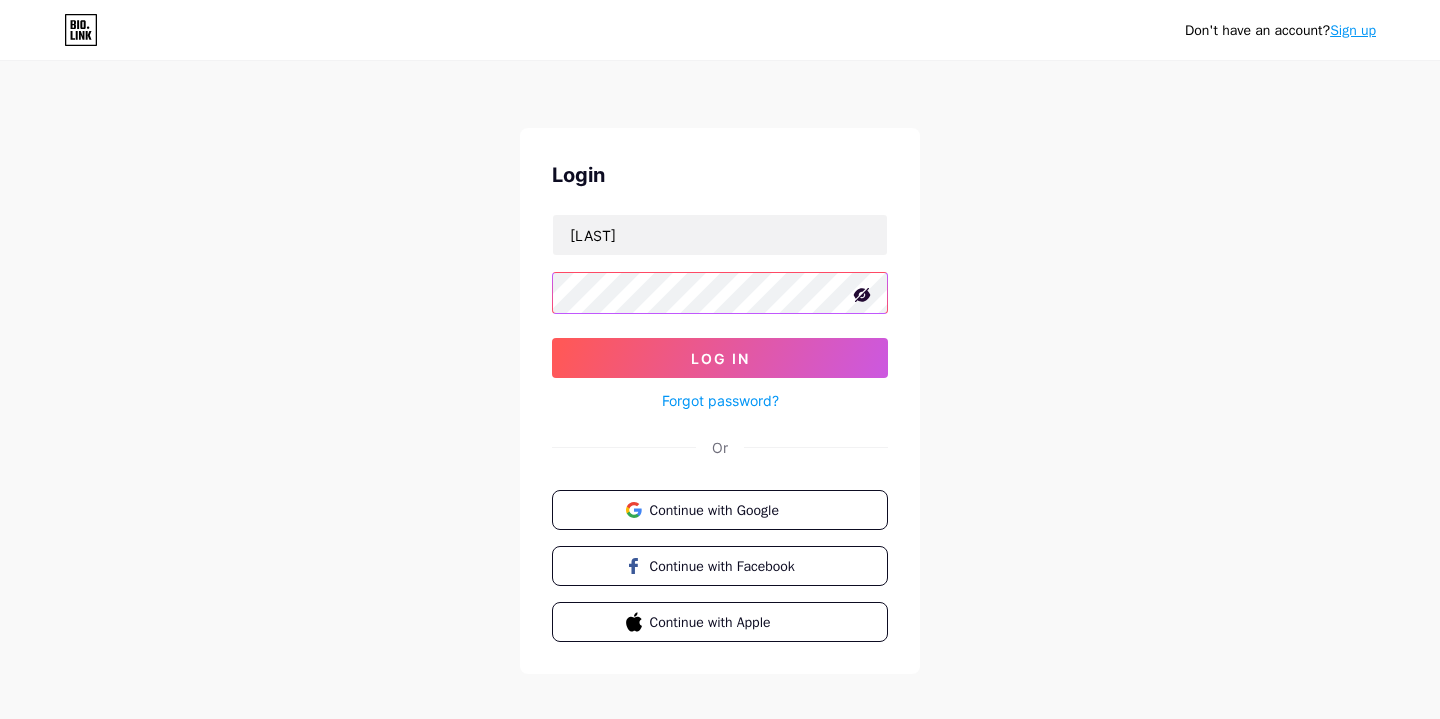 click on "Log In" at bounding box center (720, 358) 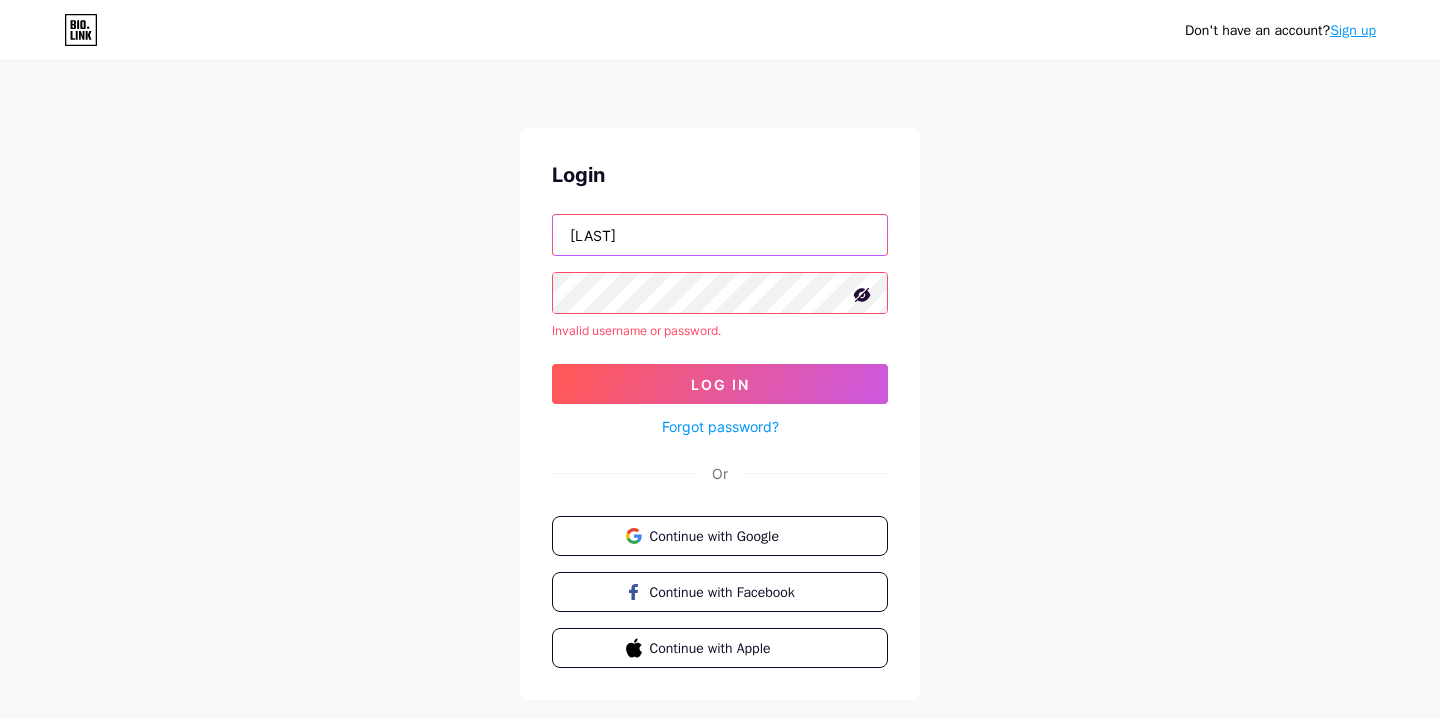 click on "hasnainebrahiim" at bounding box center [720, 235] 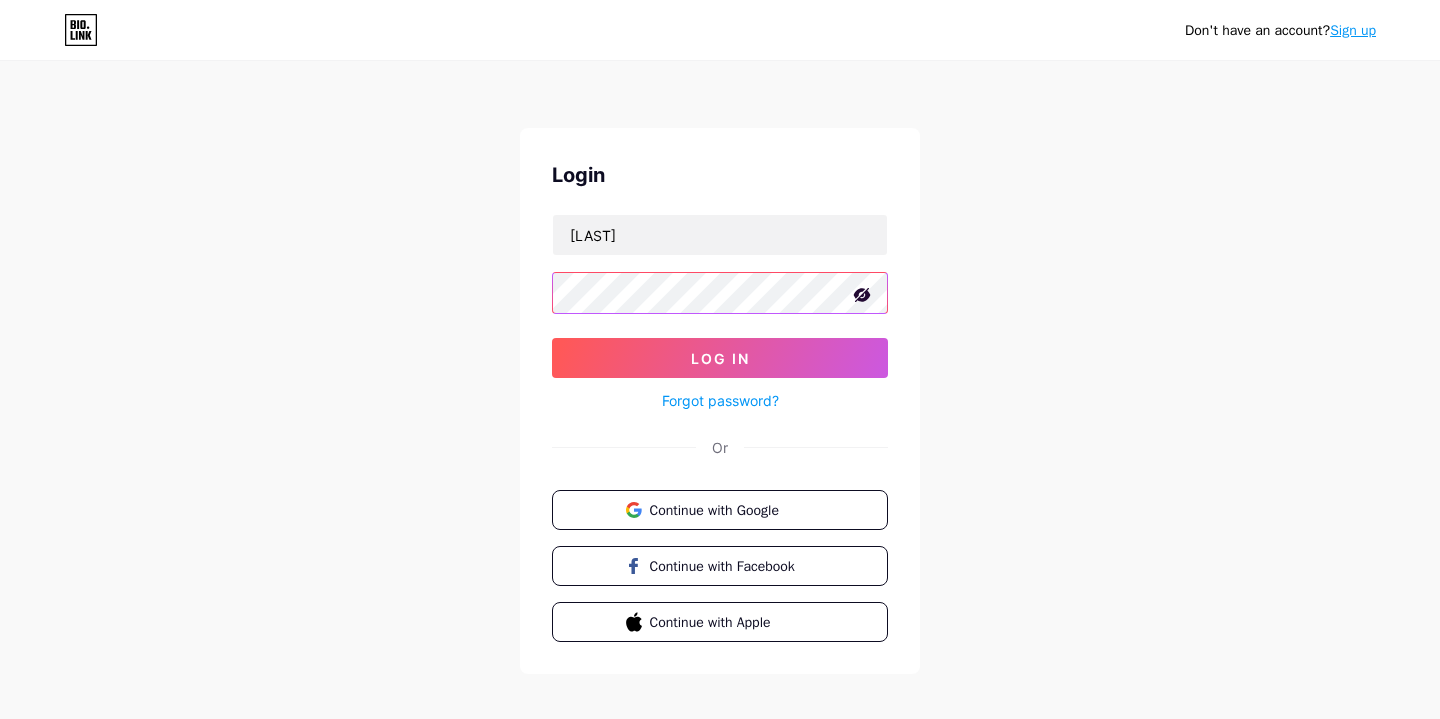 click on "Log In" at bounding box center [720, 358] 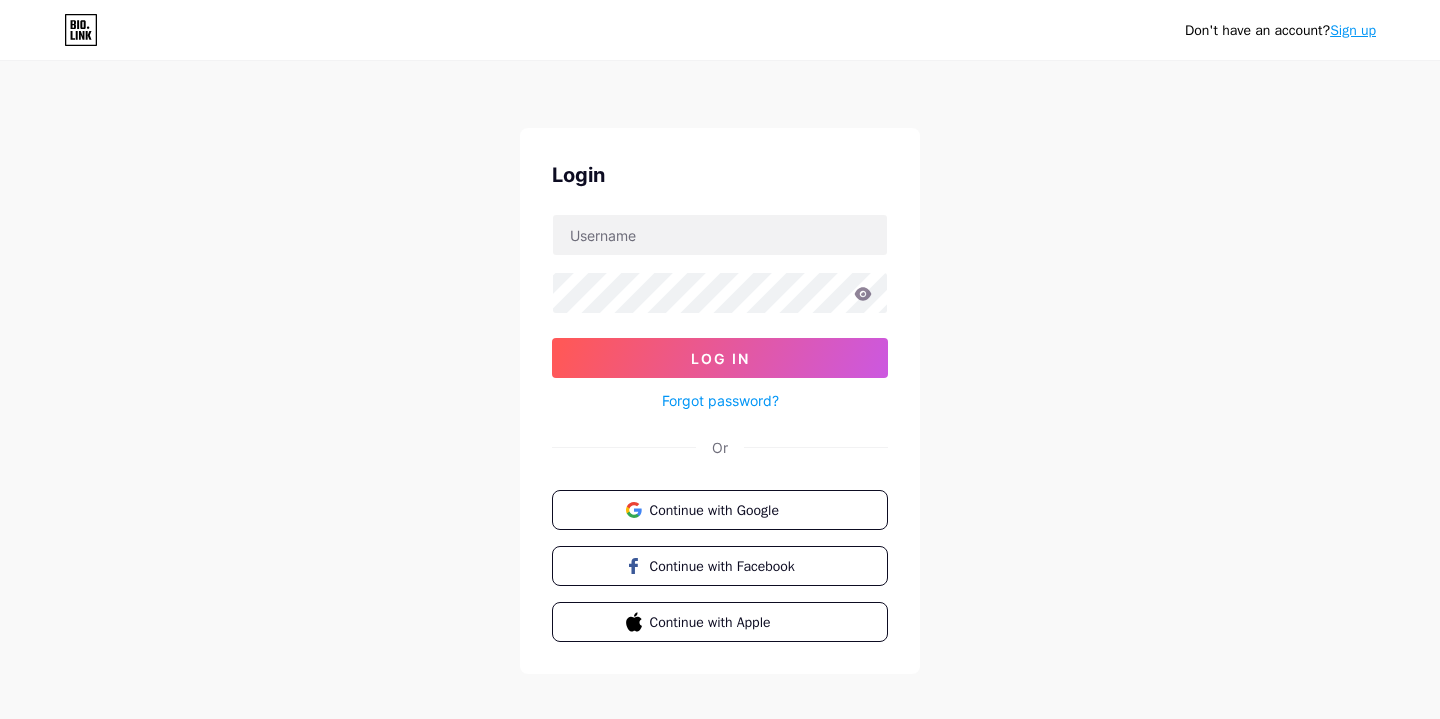 scroll, scrollTop: 0, scrollLeft: 0, axis: both 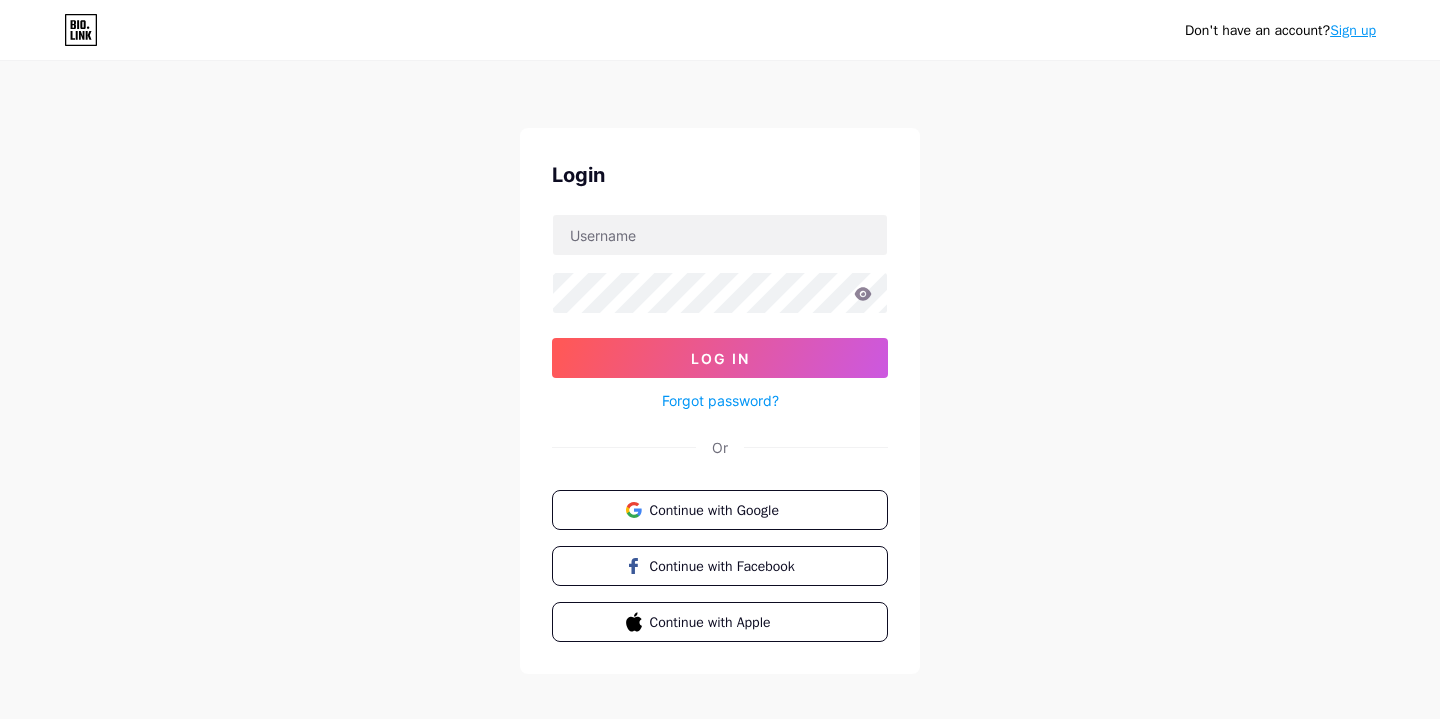 type on "Magnetix" 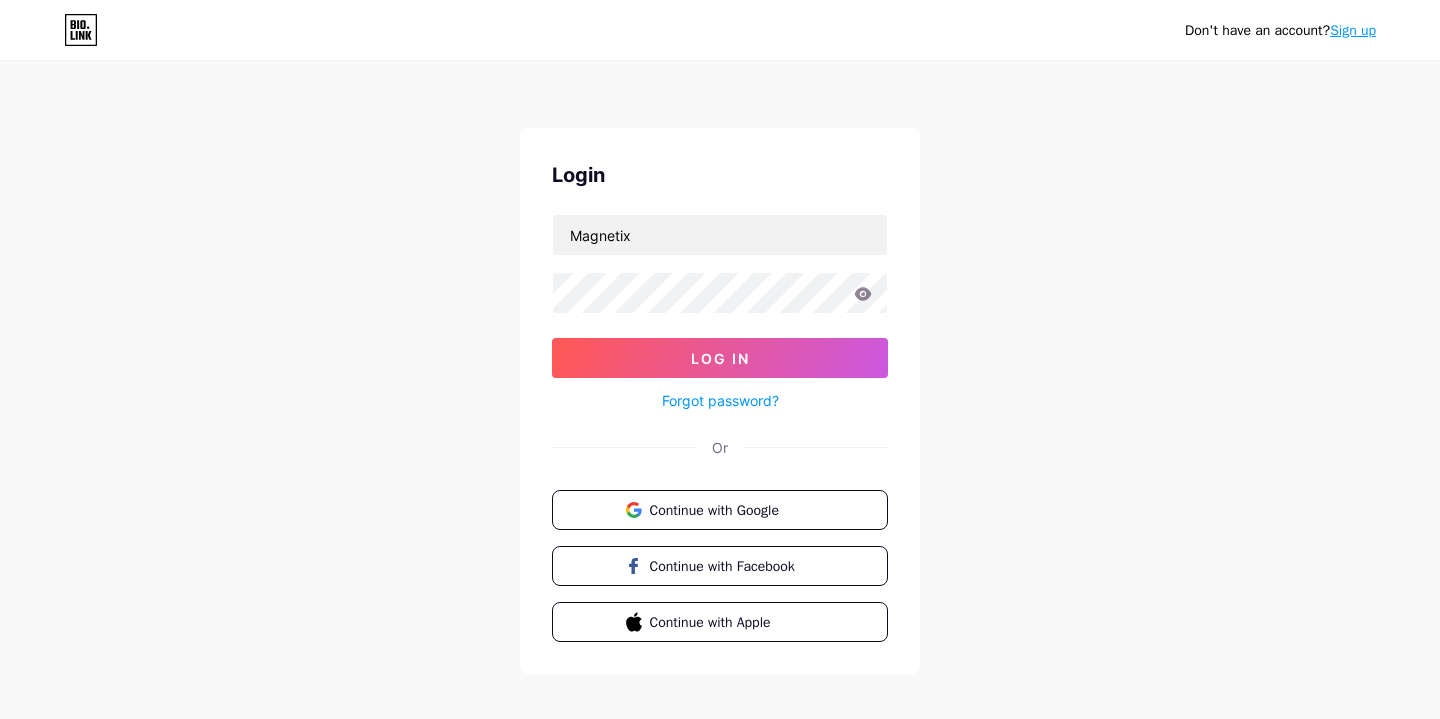 click on "Forgot password?" at bounding box center [720, 400] 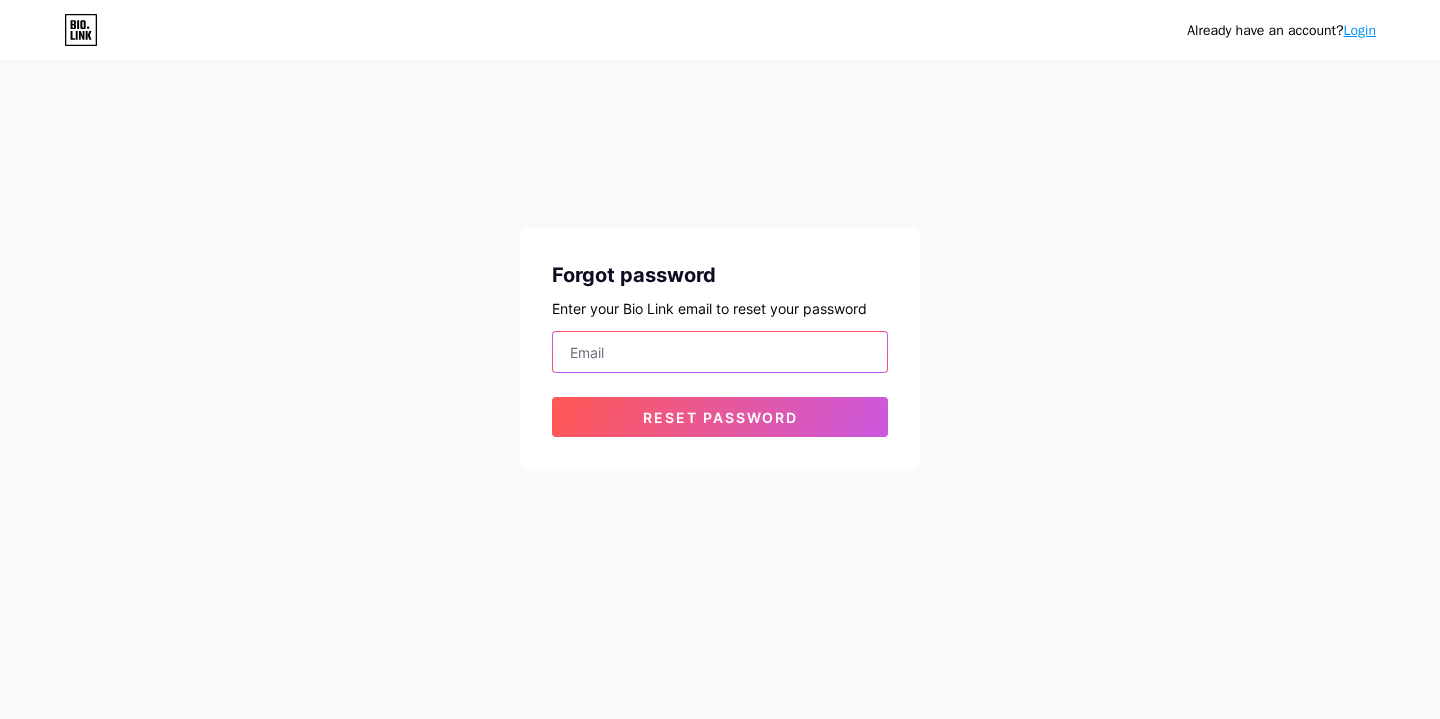 click at bounding box center [720, 352] 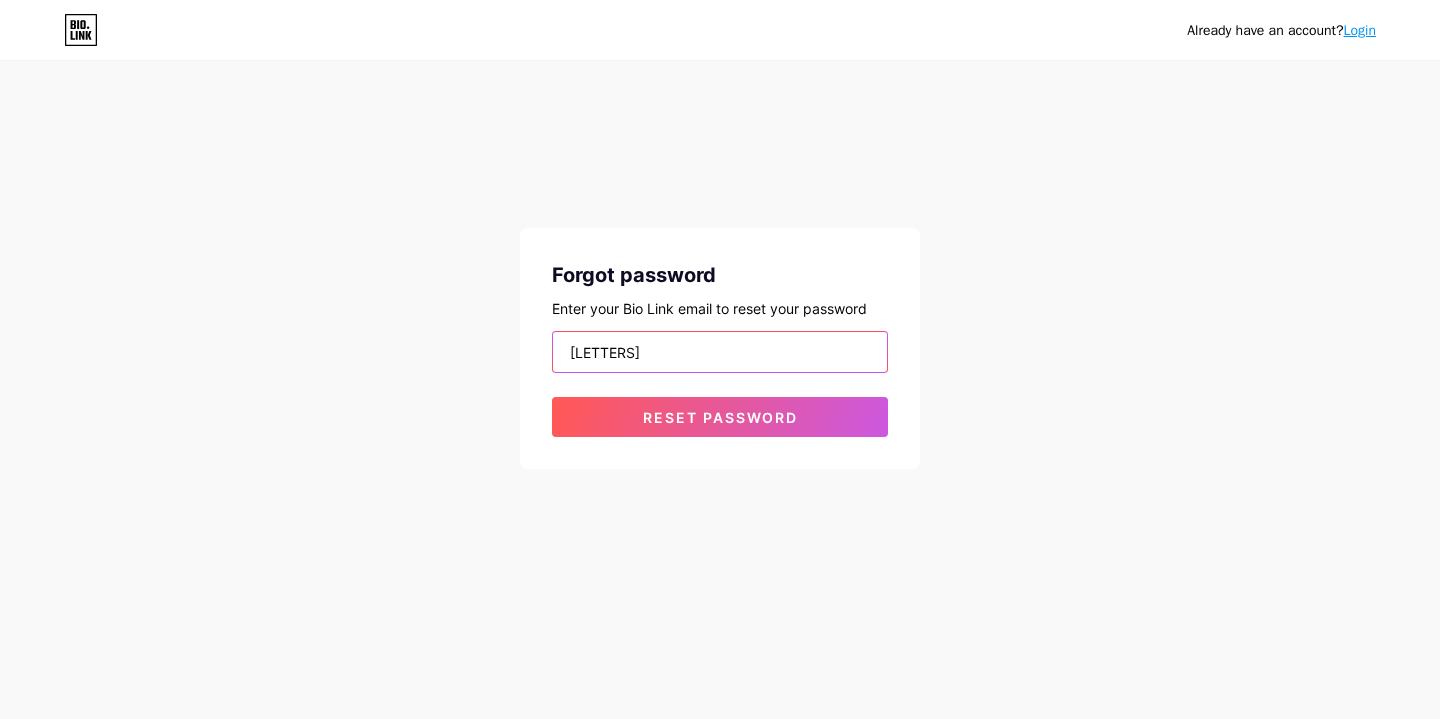 type on "[EMAIL]" 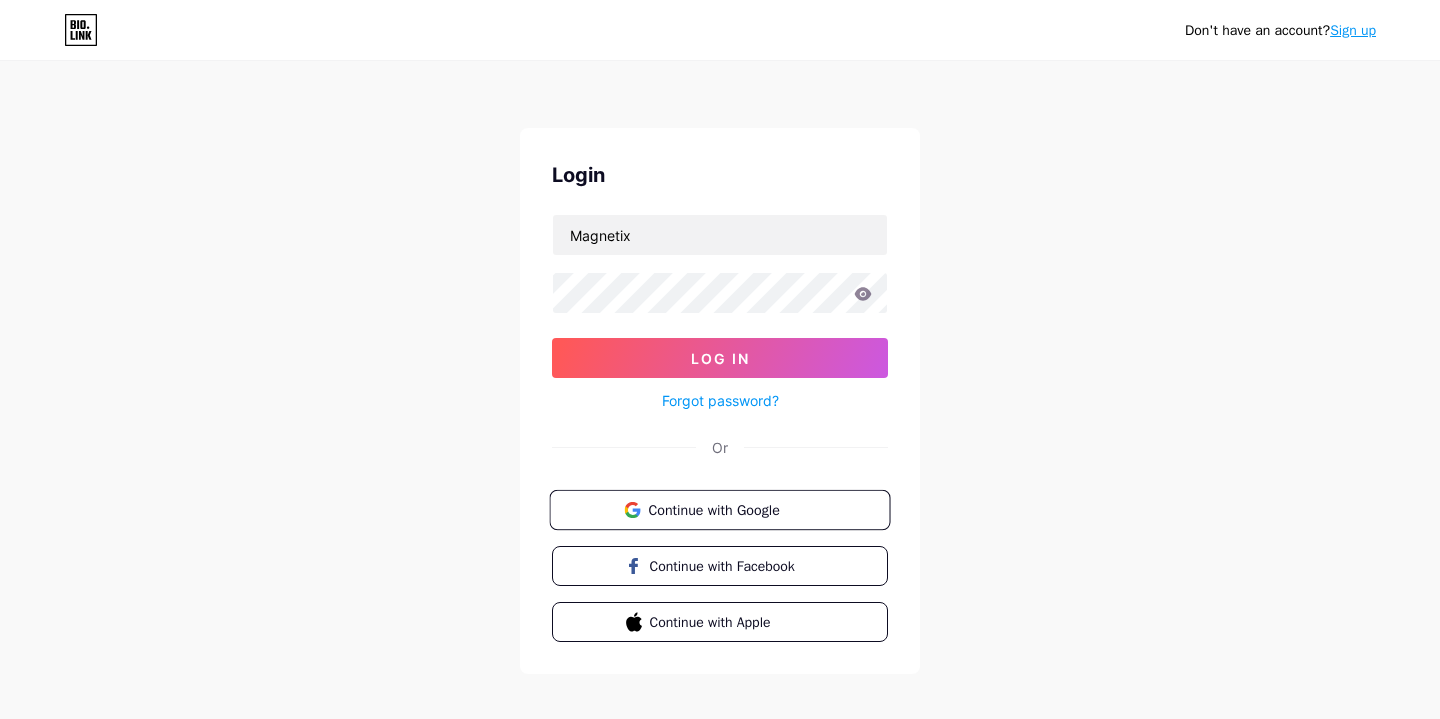 click on "Continue with Google" at bounding box center (731, 509) 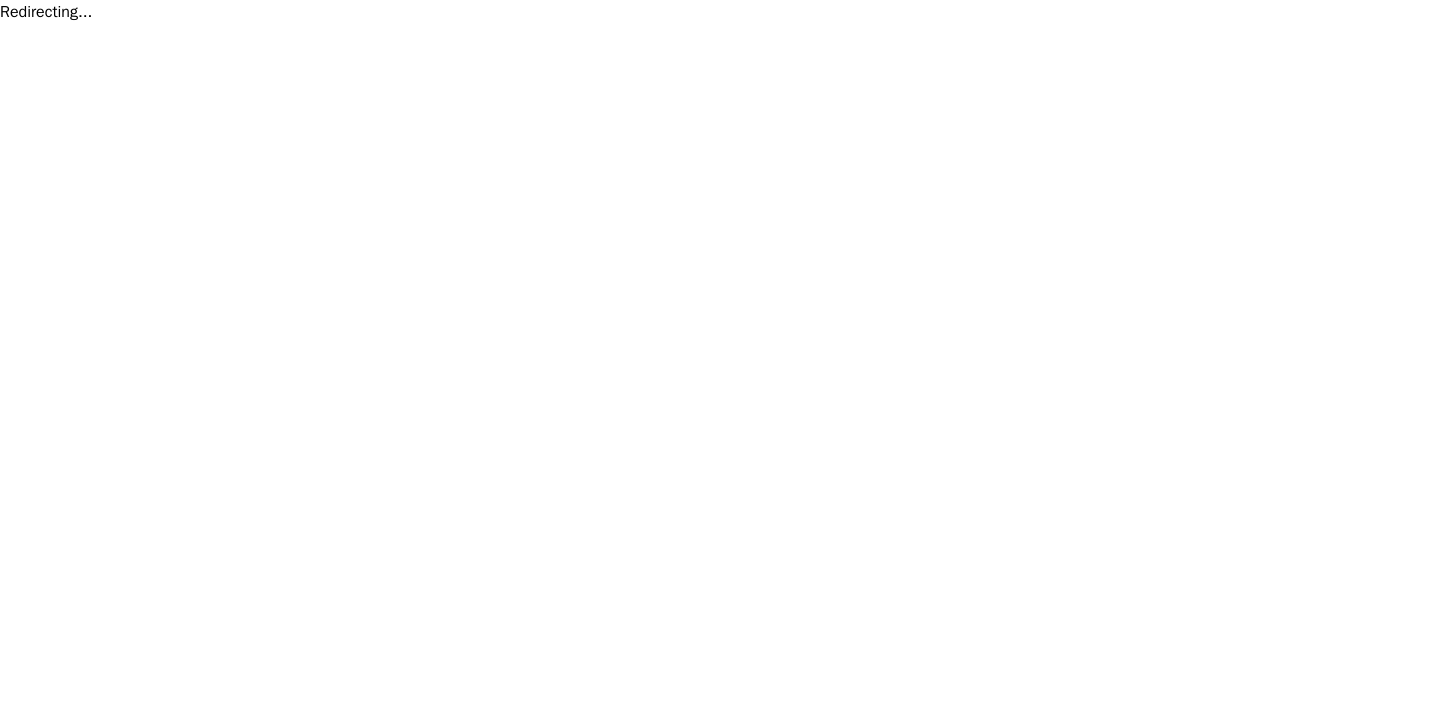 scroll, scrollTop: 0, scrollLeft: 0, axis: both 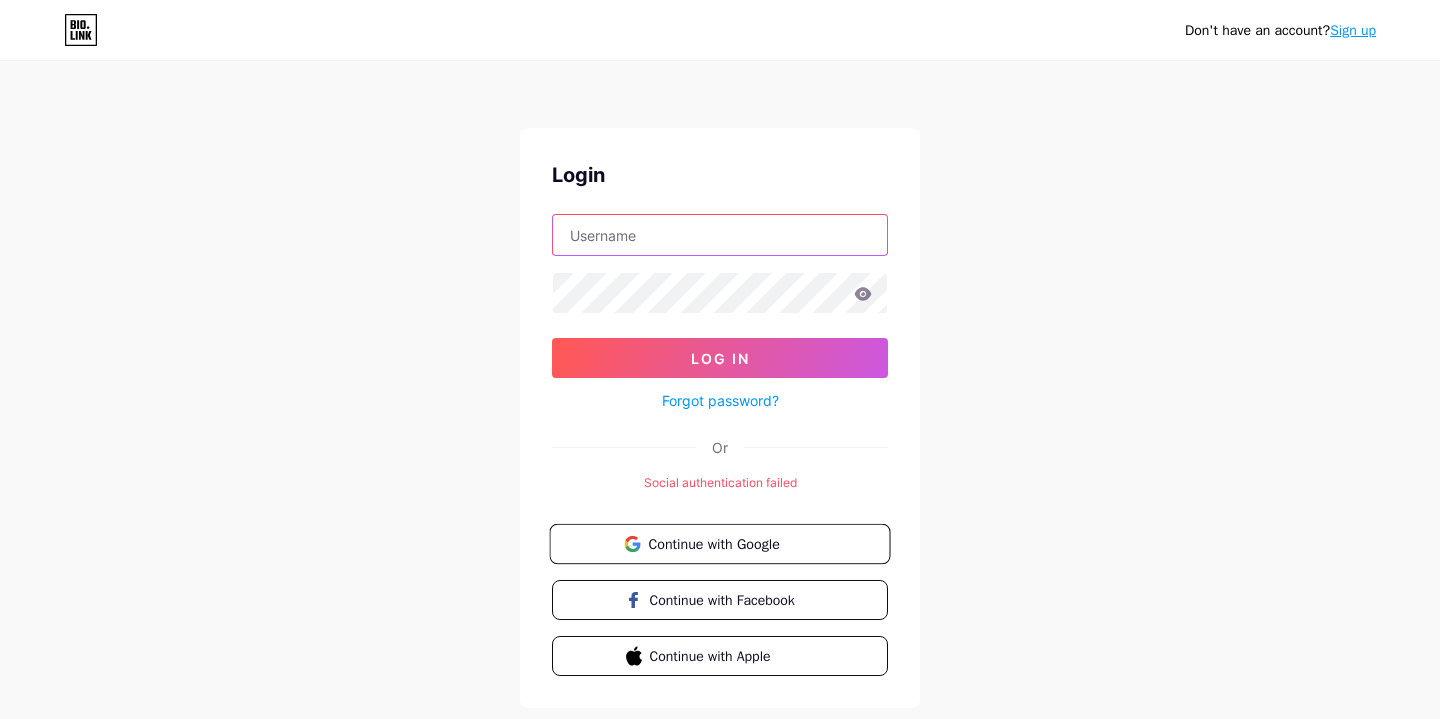 type on "Magnetix" 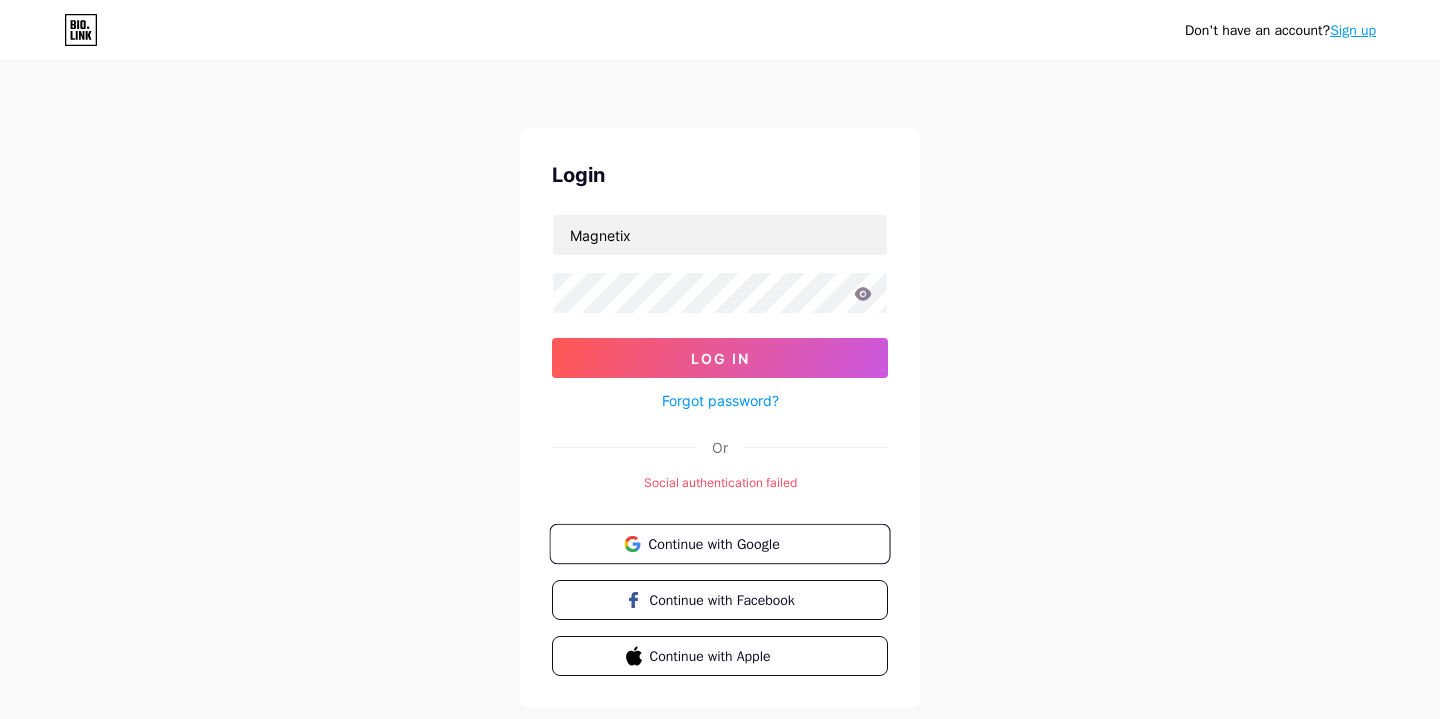 click on "Continue with Google" at bounding box center [731, 543] 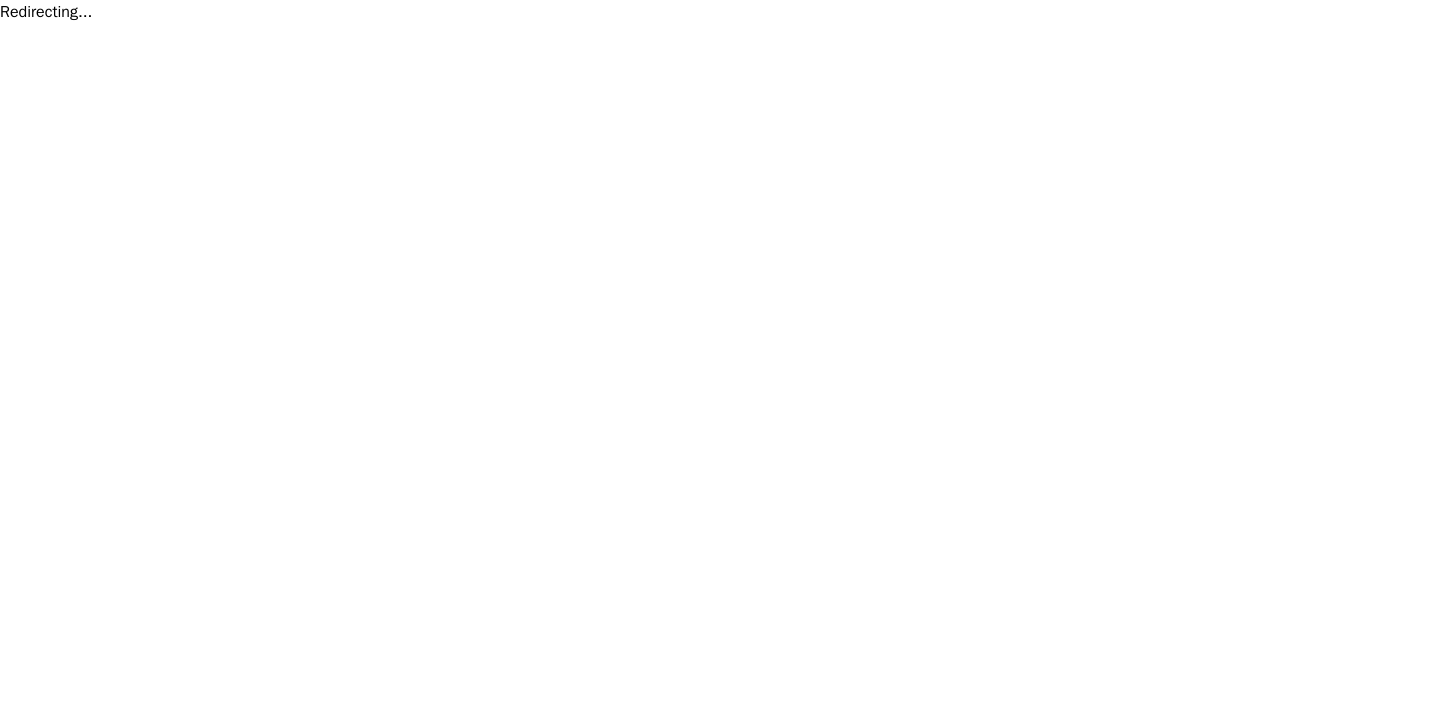scroll, scrollTop: 0, scrollLeft: 0, axis: both 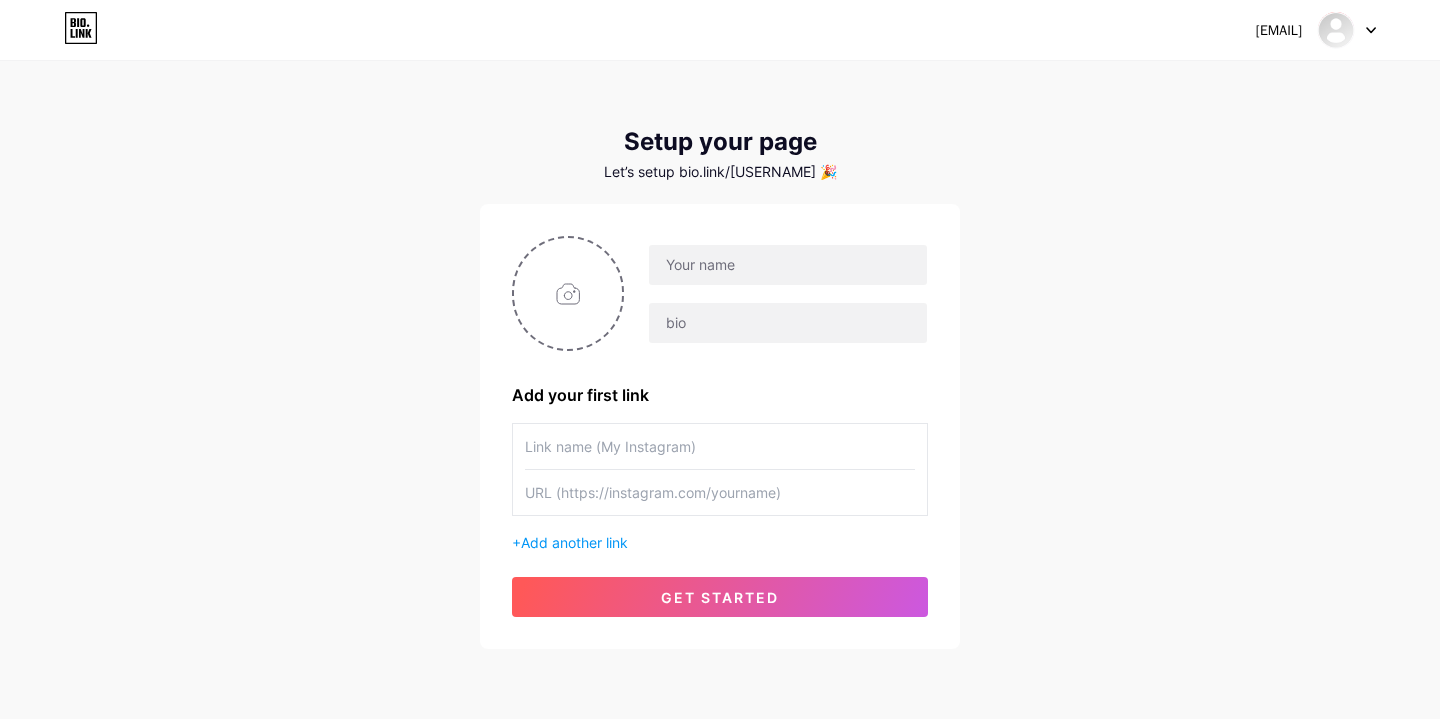 click 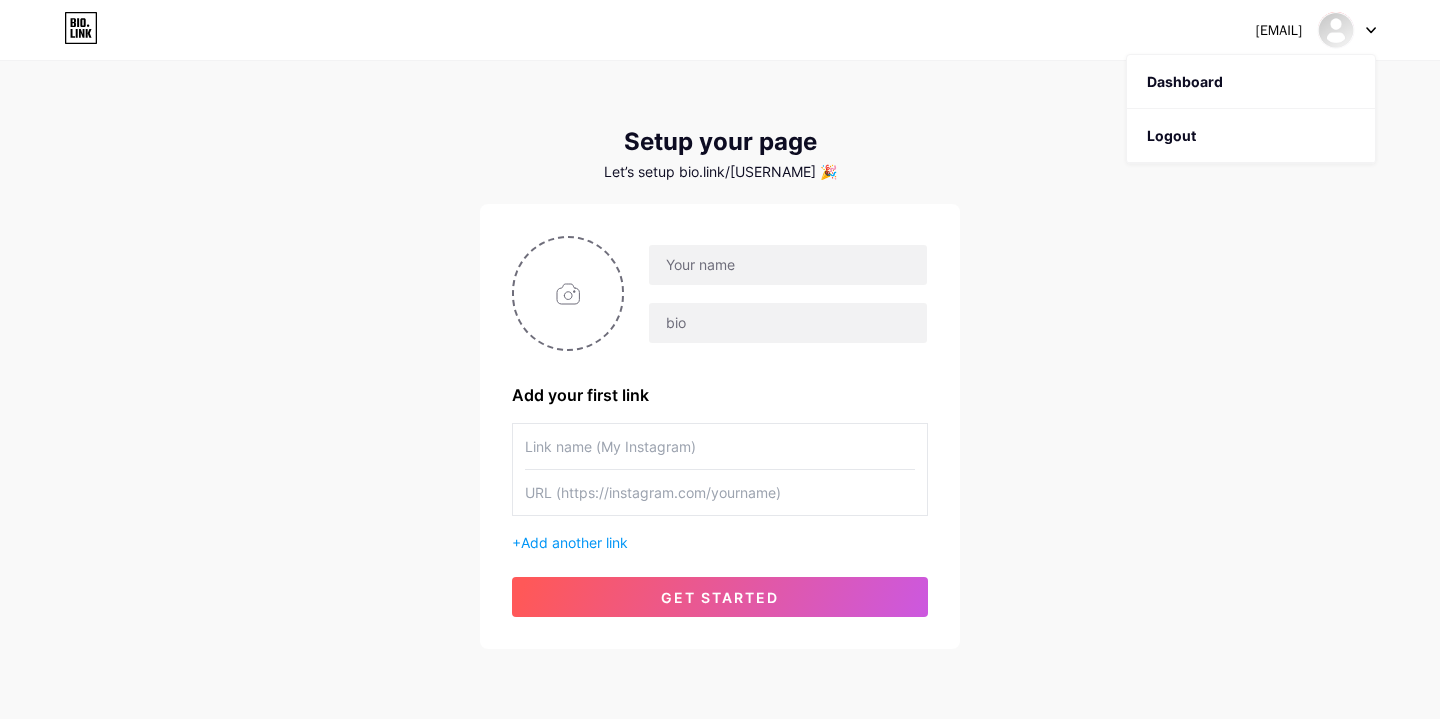 click on "hasnainebrahiim@gmail.com           Dashboard     Logout   Setup your page   Let’s setup bio.link/hasnaine 🎉                       Add your first link
+  Add another link     get started" at bounding box center (720, 356) 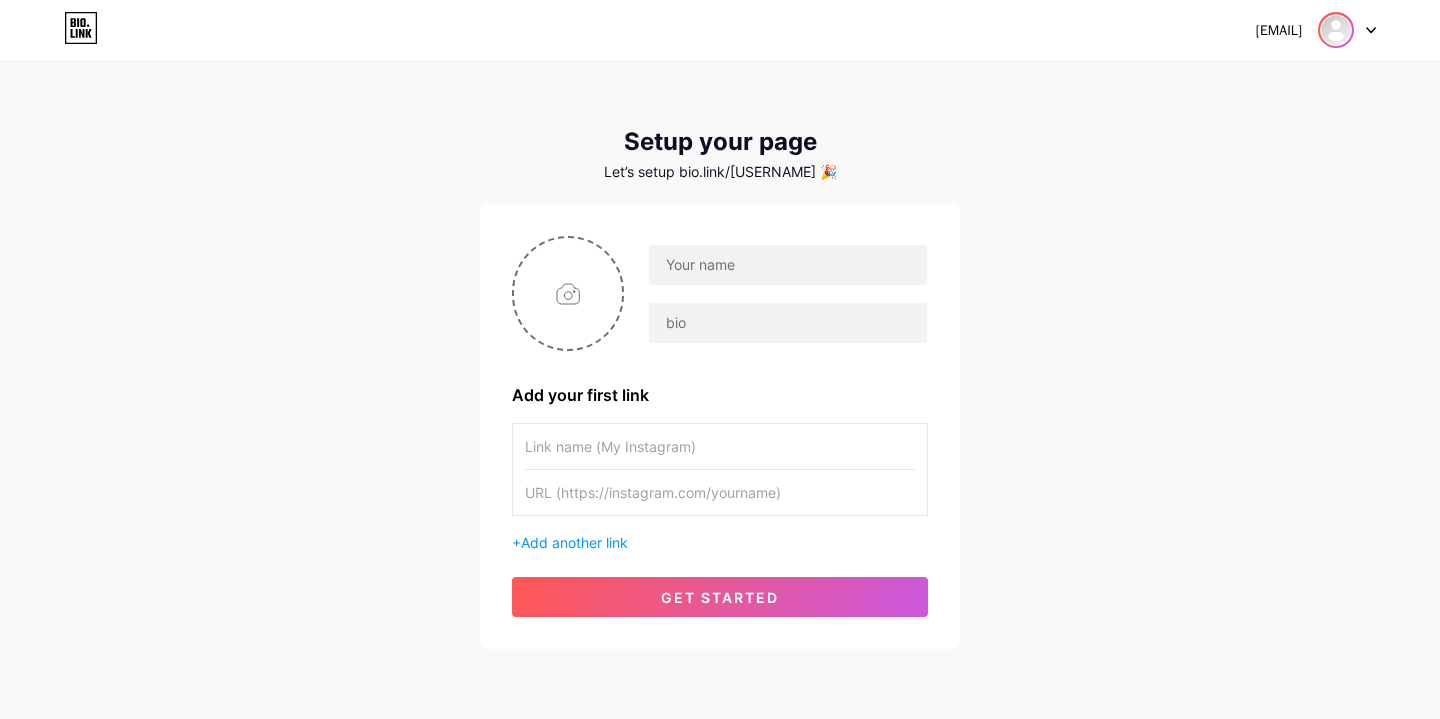 click at bounding box center (1336, 30) 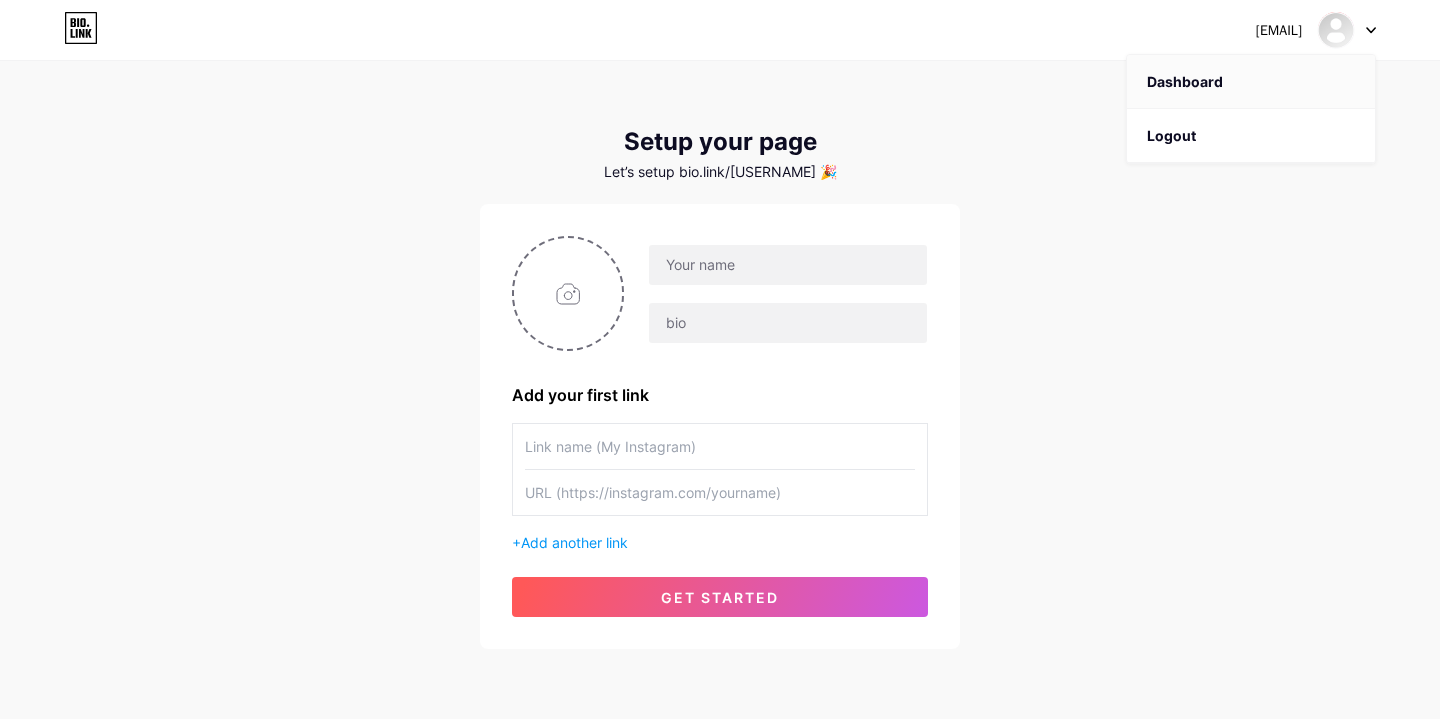 click on "Dashboard" at bounding box center (1251, 82) 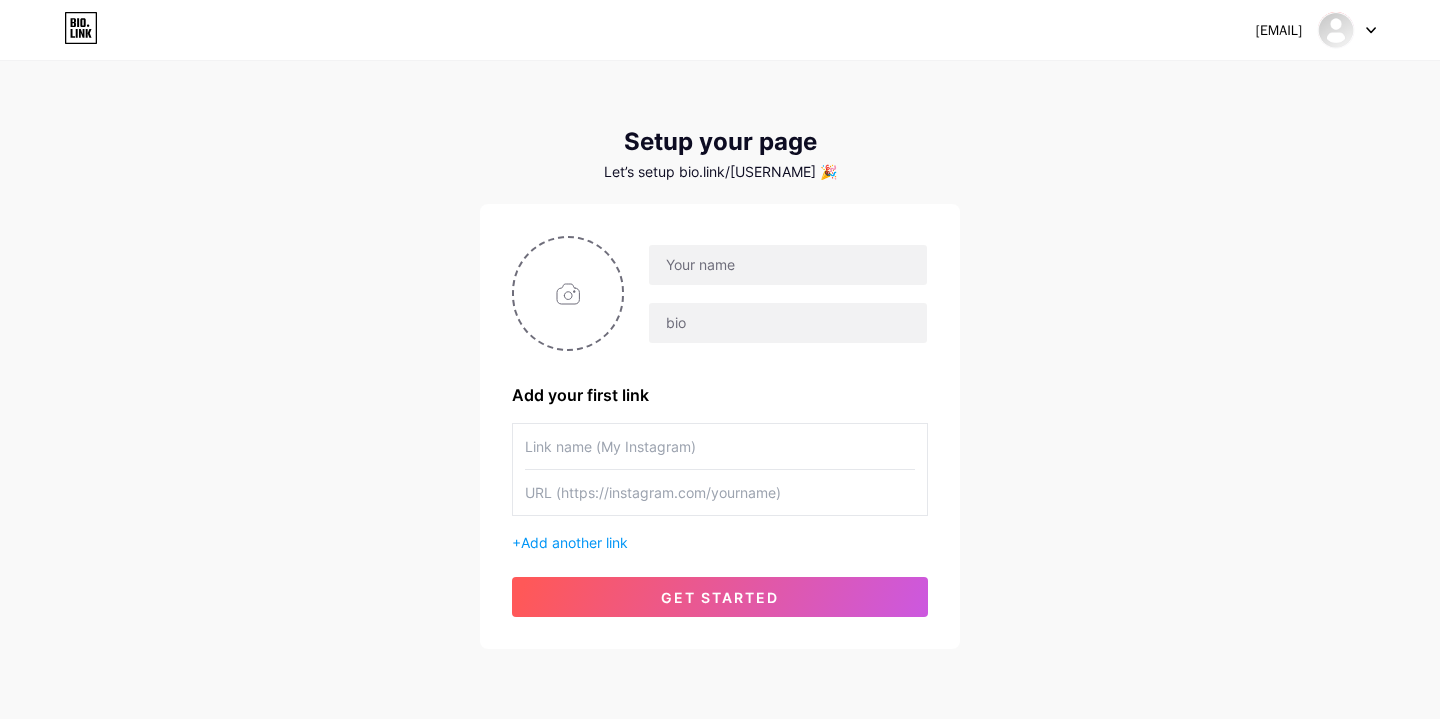 click at bounding box center (1347, 30) 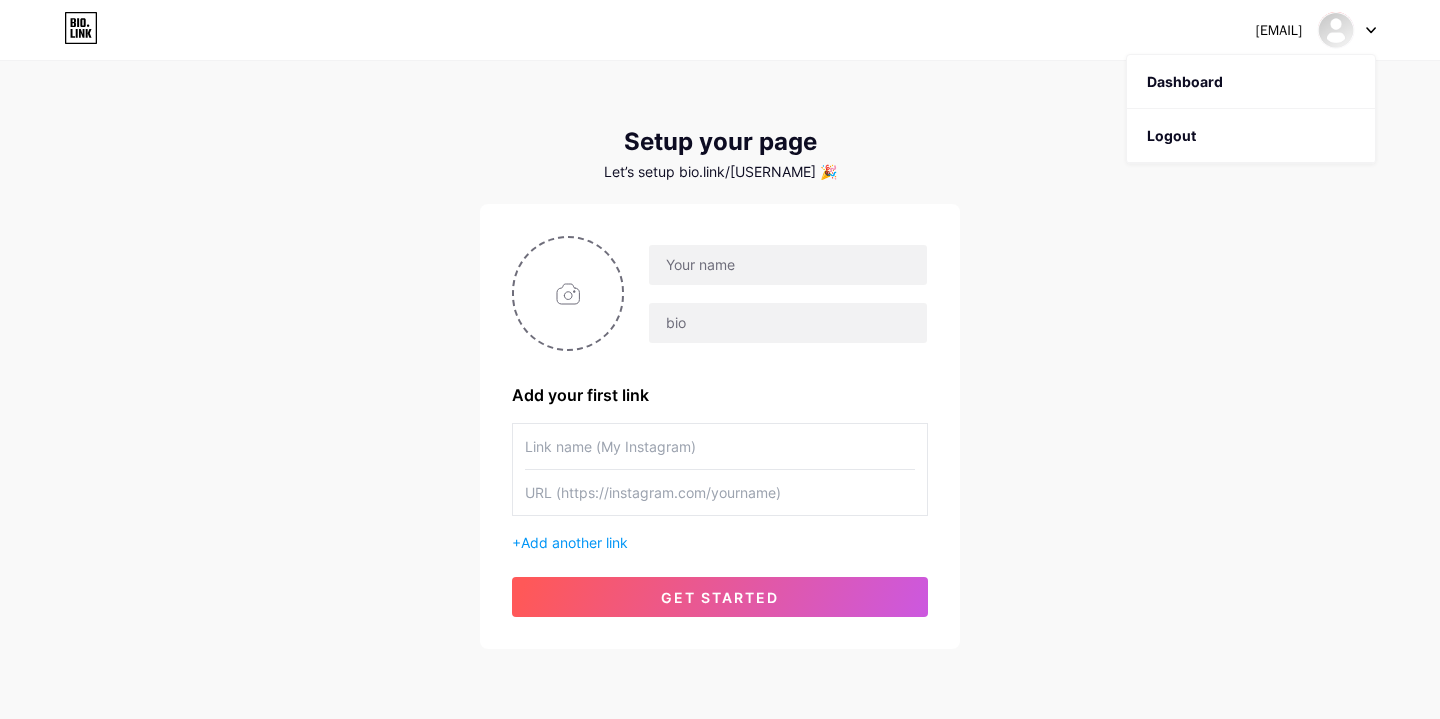 click on "hasnainebrahiim@gmail.com           Dashboard     Logout   Setup your page   Let’s setup bio.link/hasnaine 🎉                       Add your first link
+  Add another link     get started" at bounding box center [720, 356] 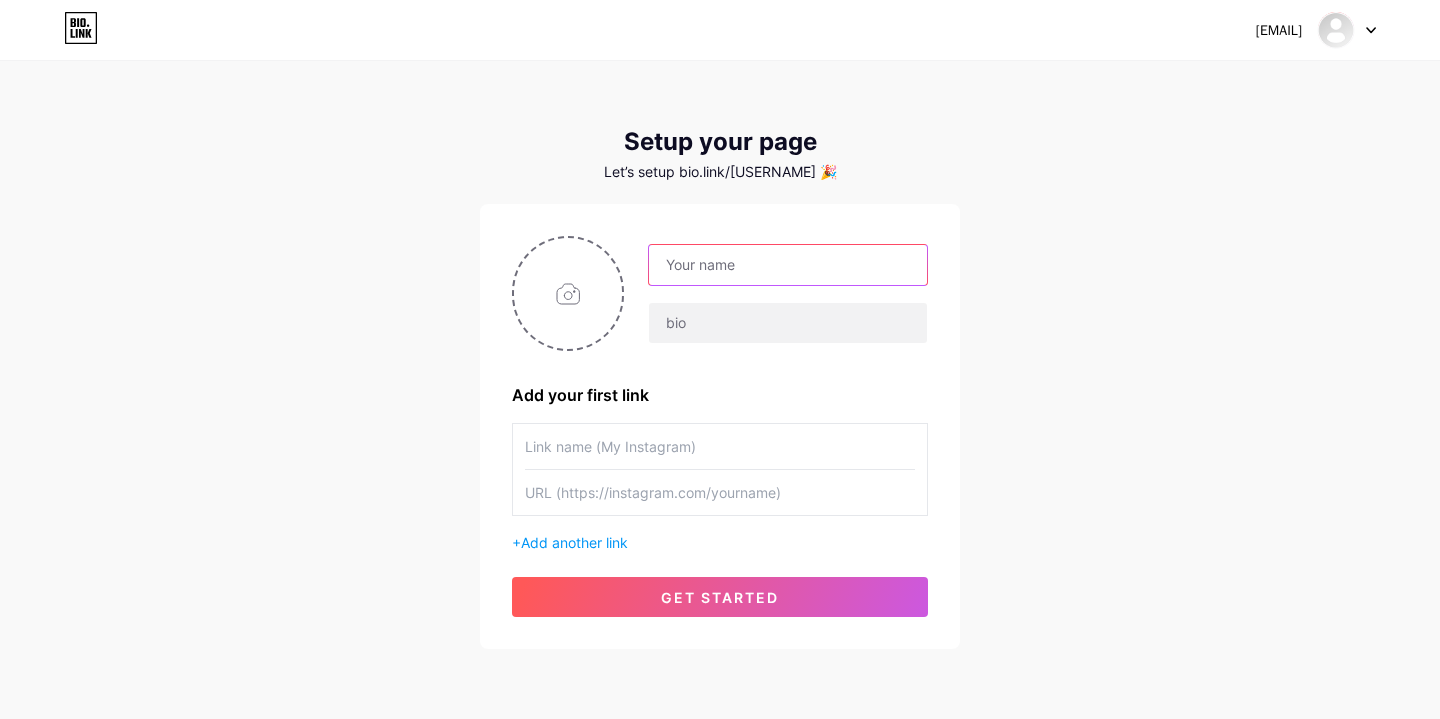 click at bounding box center (788, 265) 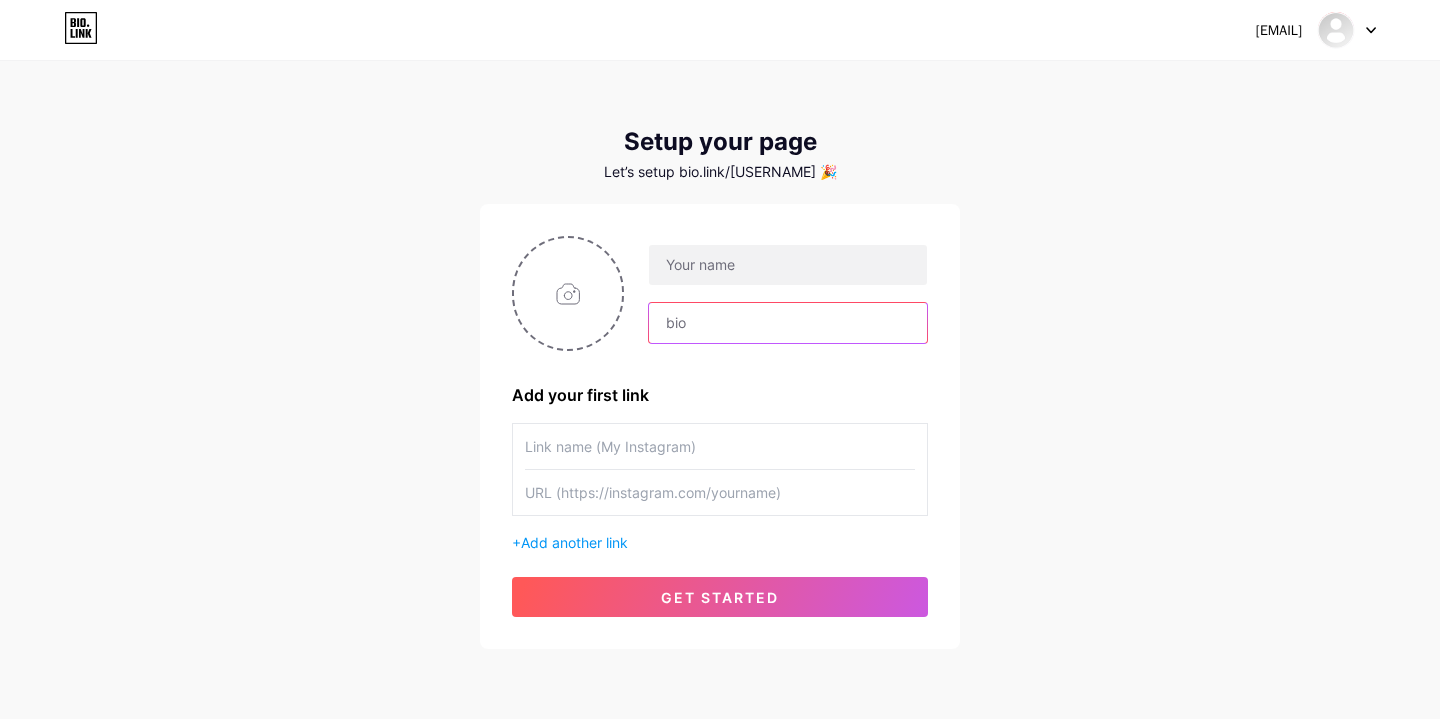 click at bounding box center [788, 323] 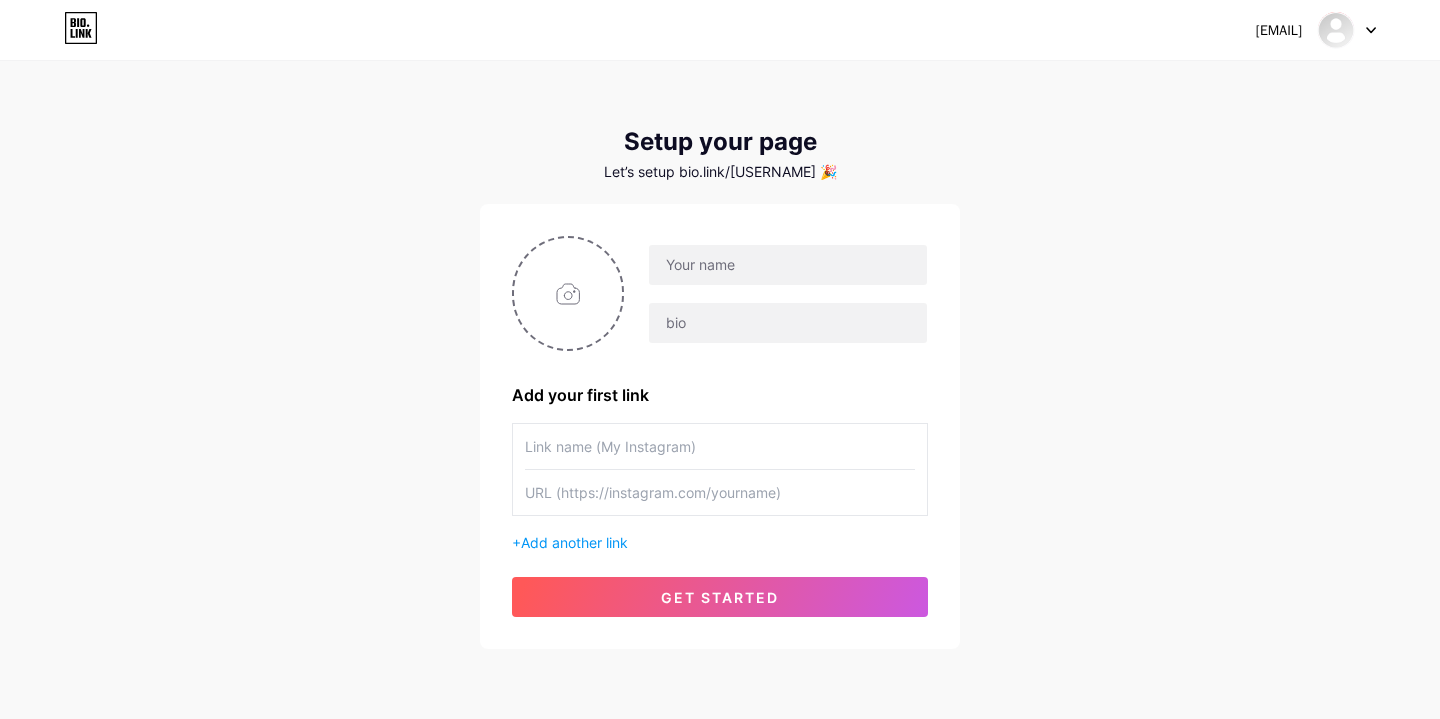 click on "hasnainebrahiim@gmail.com           Dashboard     Logout   Setup your page   Let’s setup bio.link/hasnaine 🎉                       Add your first link
+  Add another link     get started" at bounding box center (720, 356) 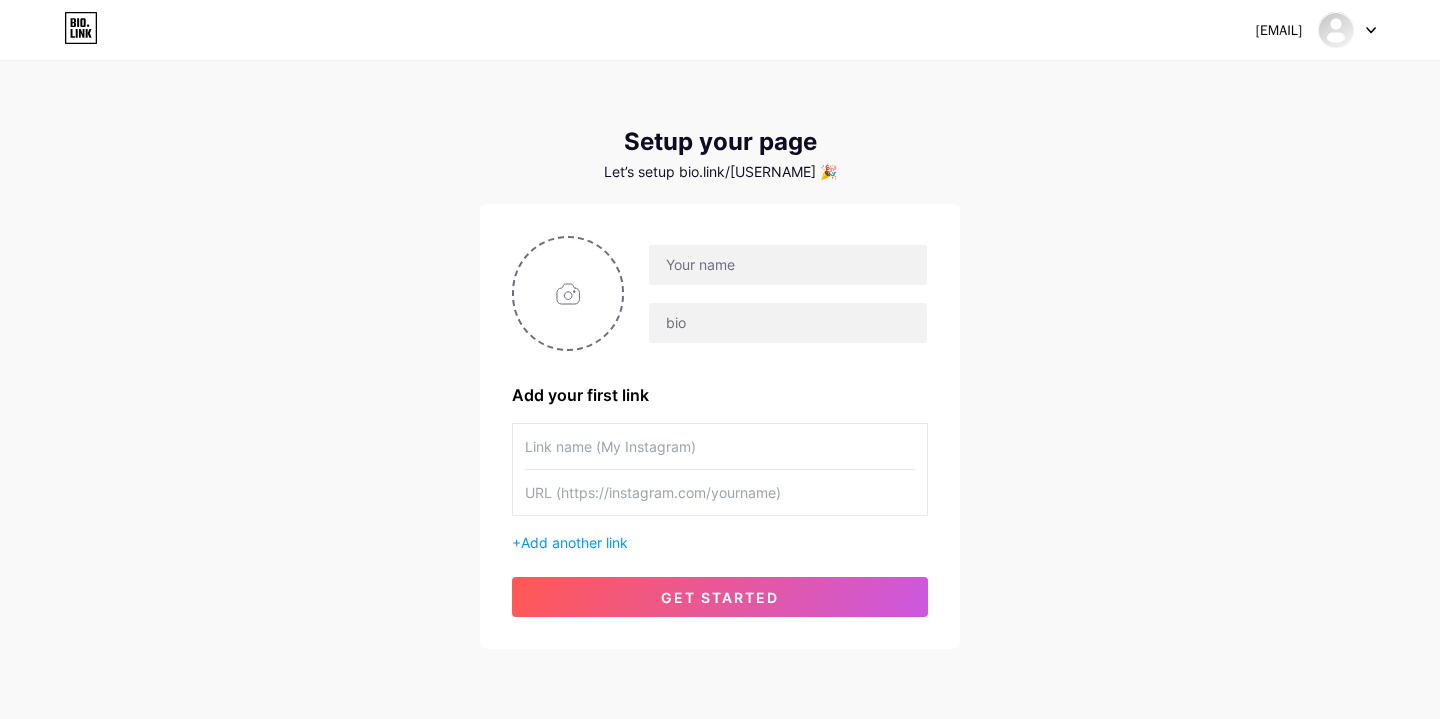 click 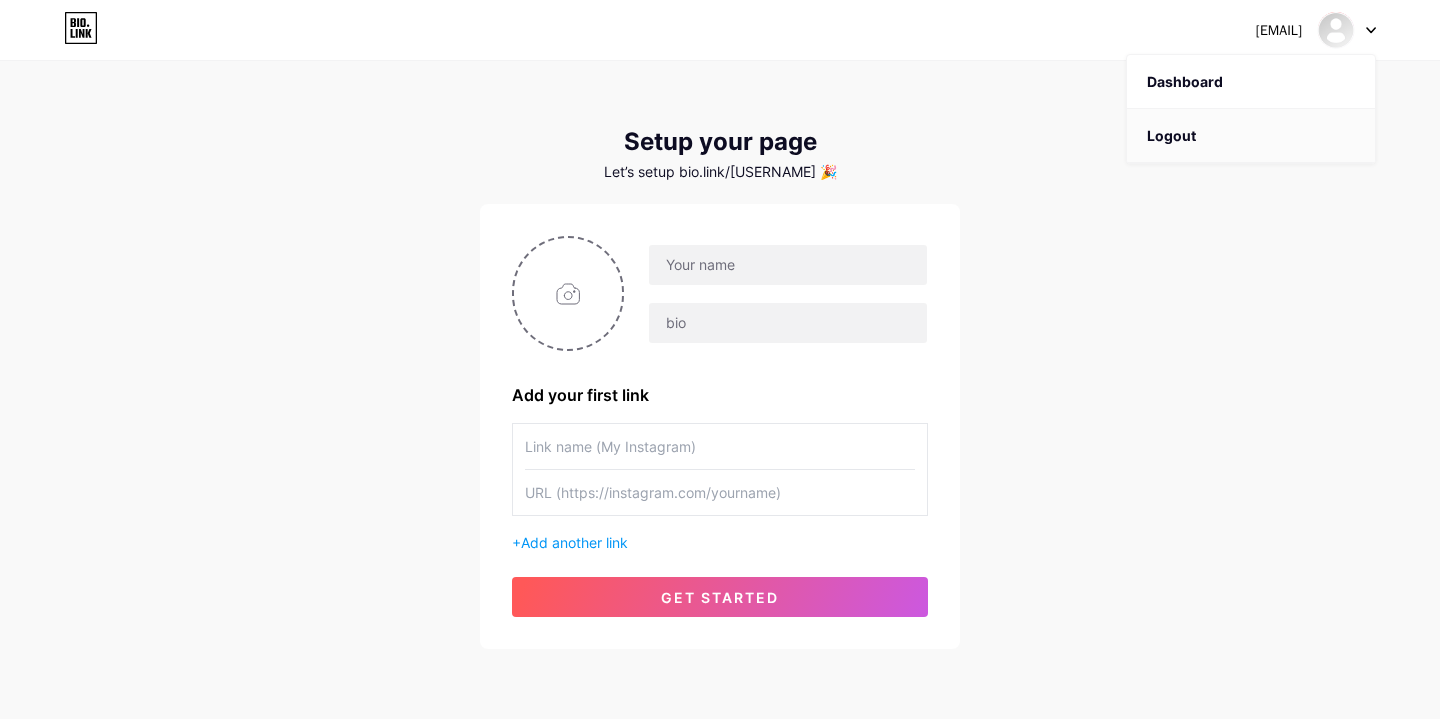 click on "Logout" at bounding box center (1251, 136) 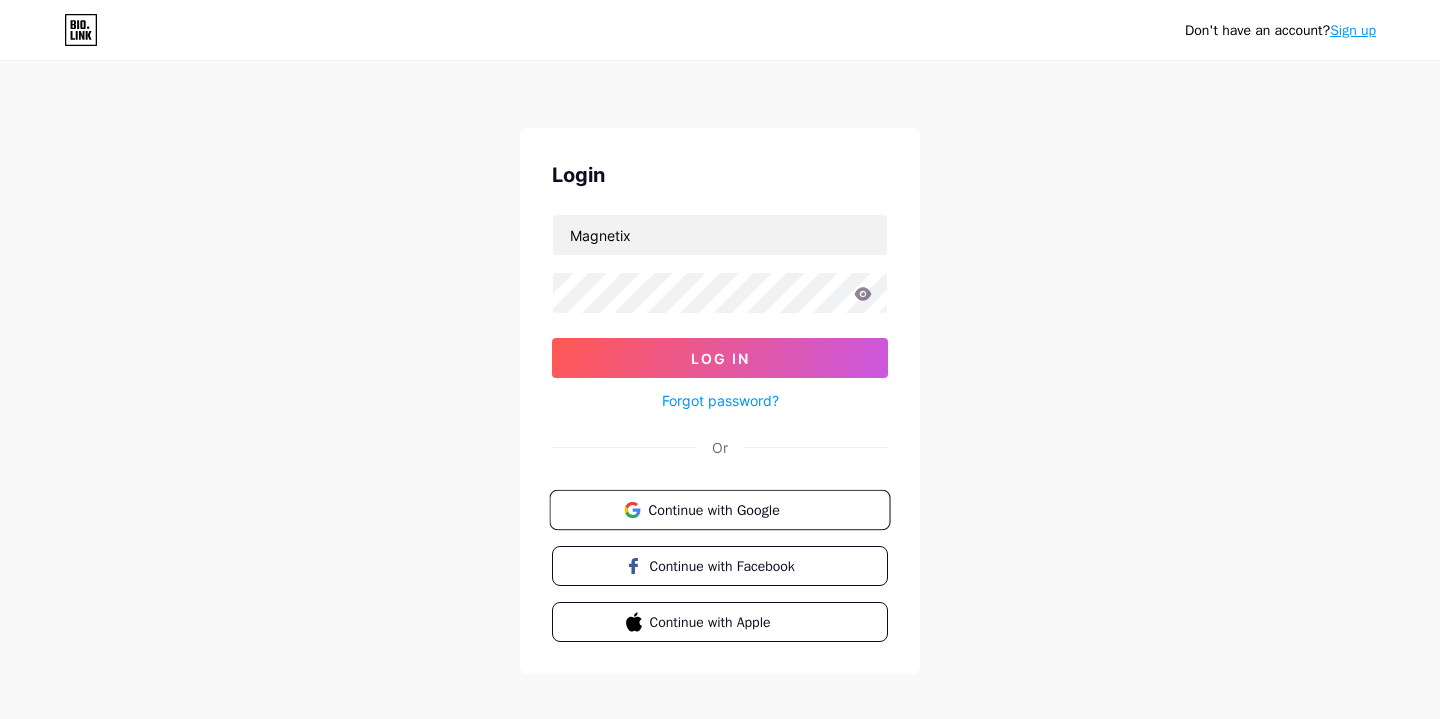 click on "Continue with Google" at bounding box center (731, 509) 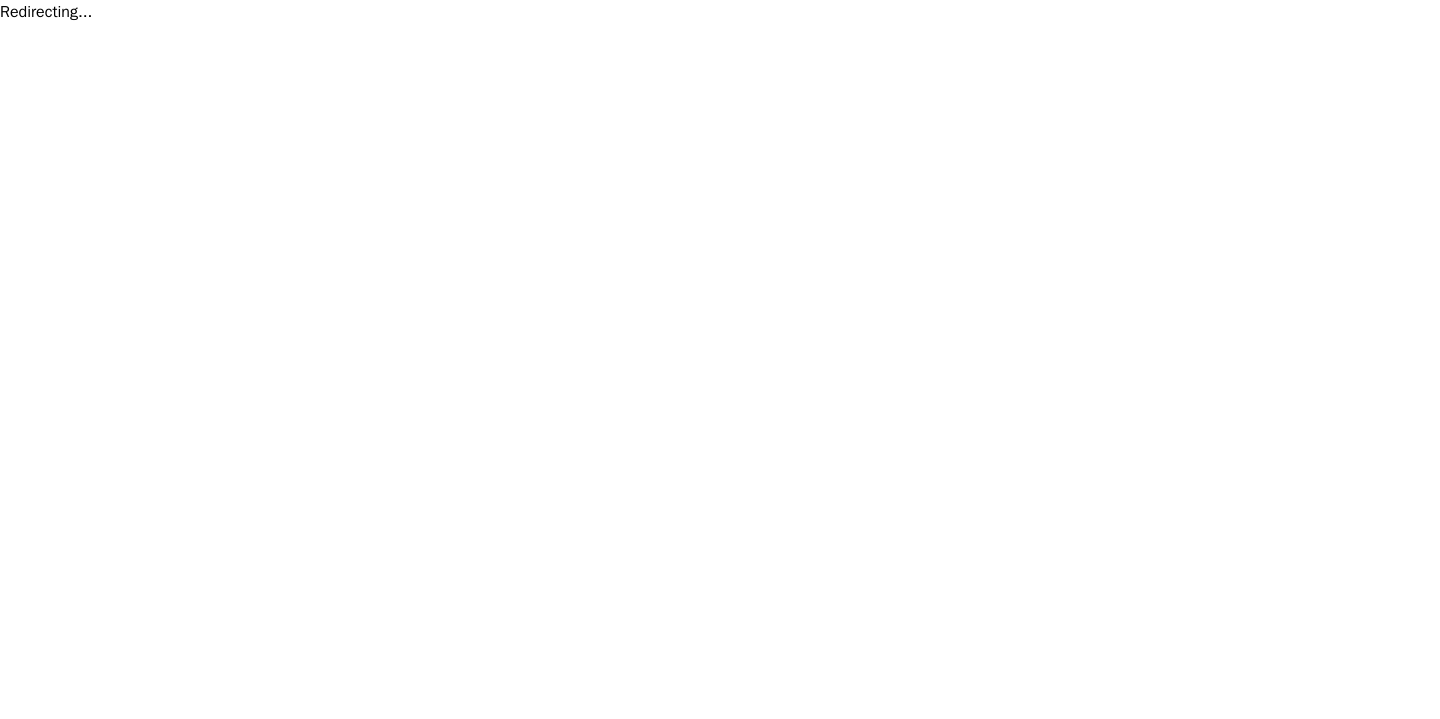scroll, scrollTop: 0, scrollLeft: 0, axis: both 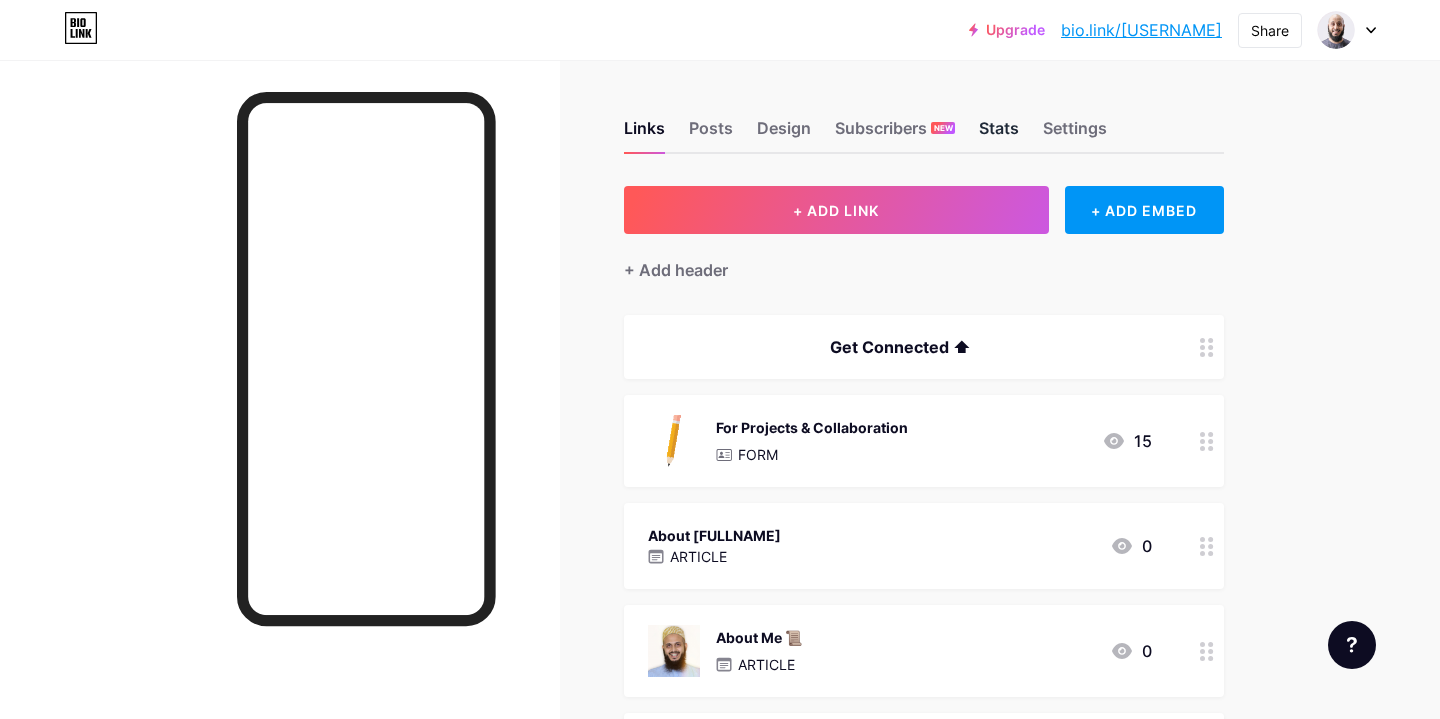 click on "Stats" at bounding box center [999, 134] 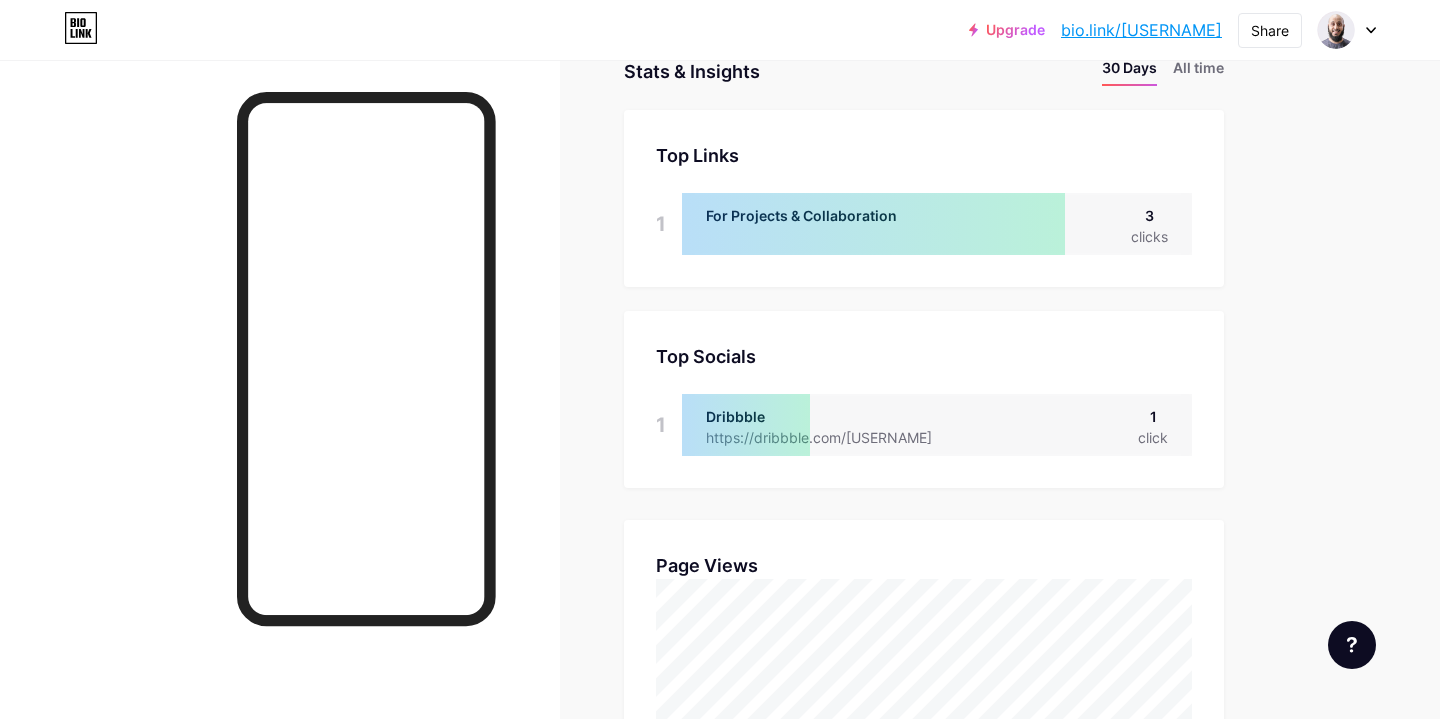 scroll, scrollTop: 137, scrollLeft: 0, axis: vertical 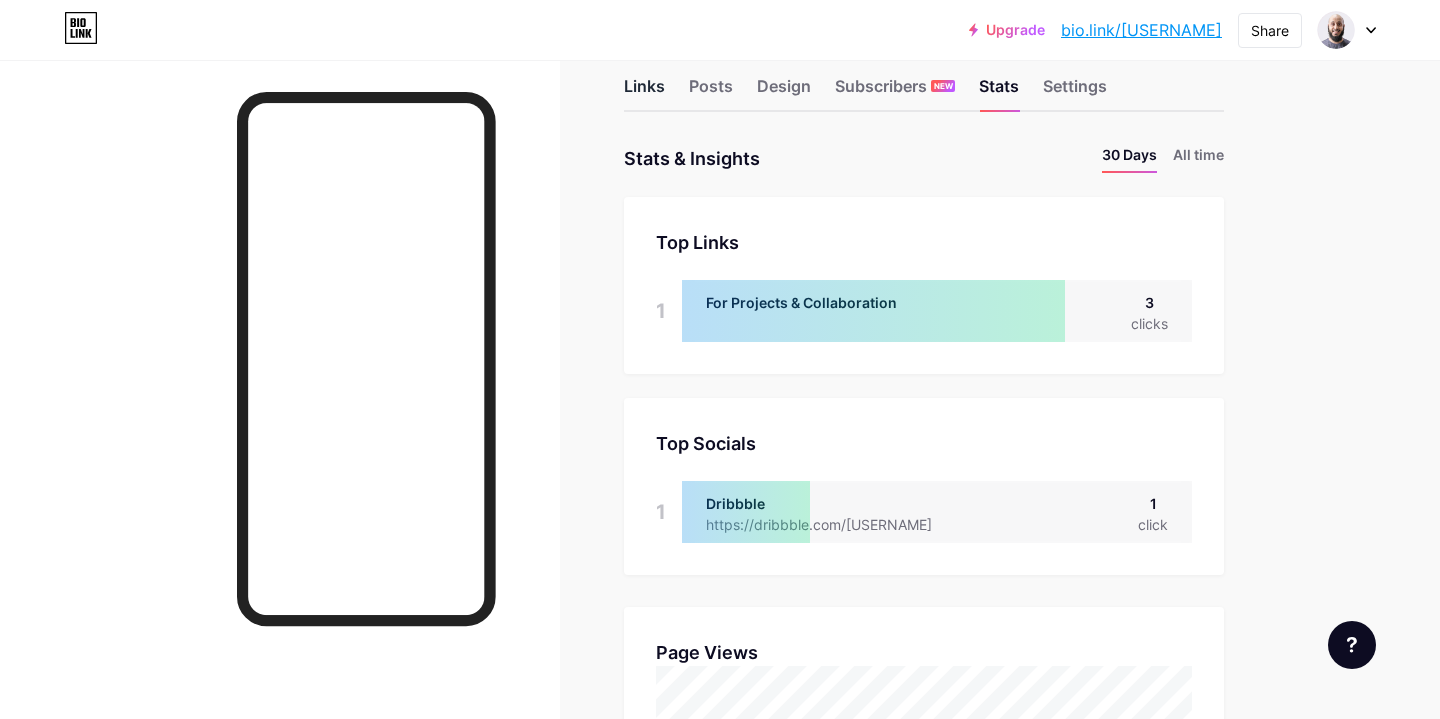click on "Links" at bounding box center [644, 92] 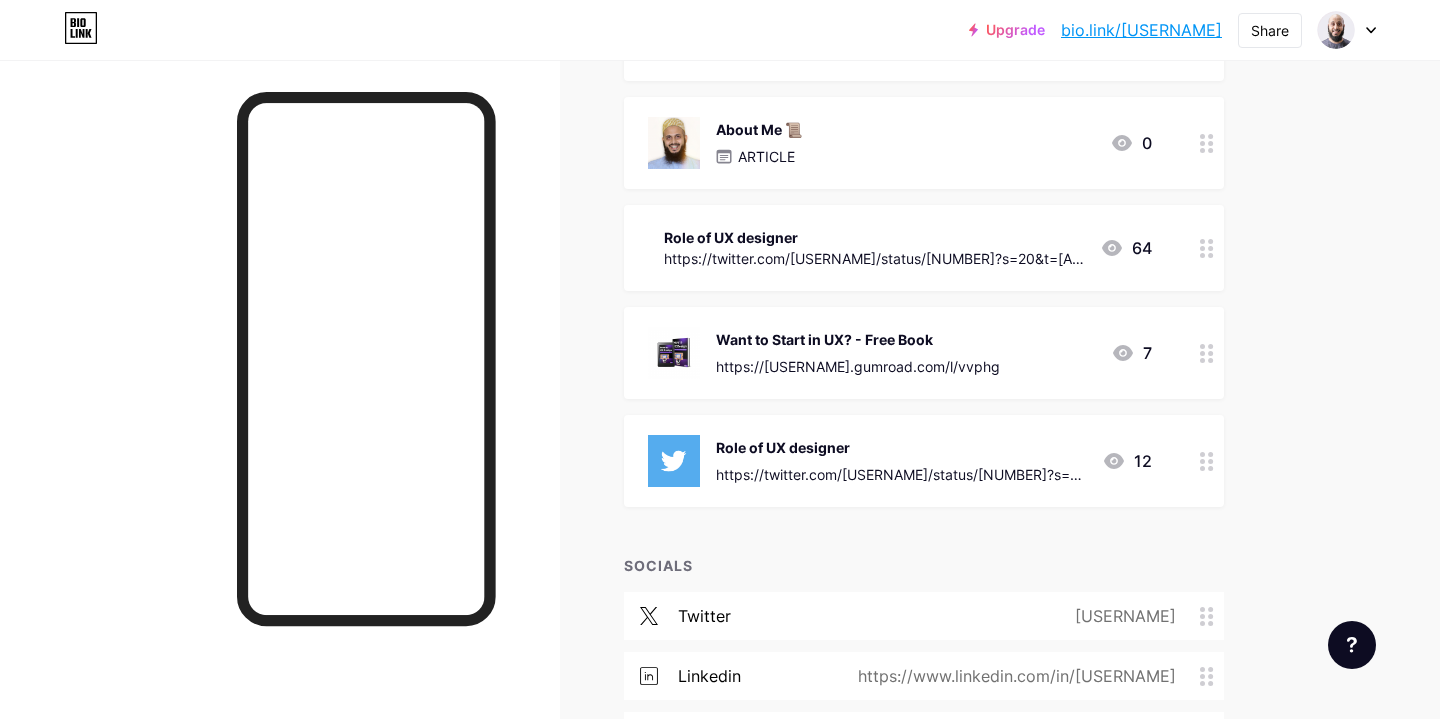scroll, scrollTop: 825, scrollLeft: 0, axis: vertical 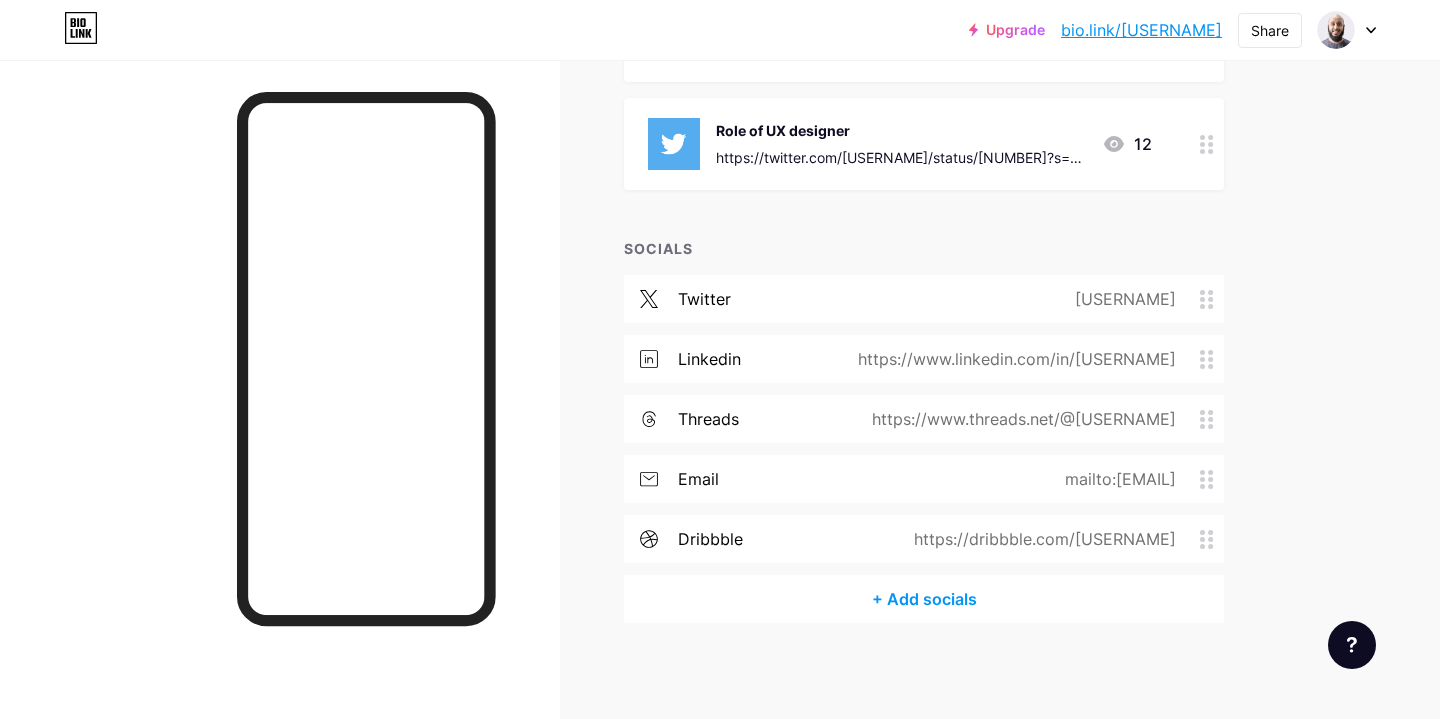 click on "+ Add socials" at bounding box center [924, 599] 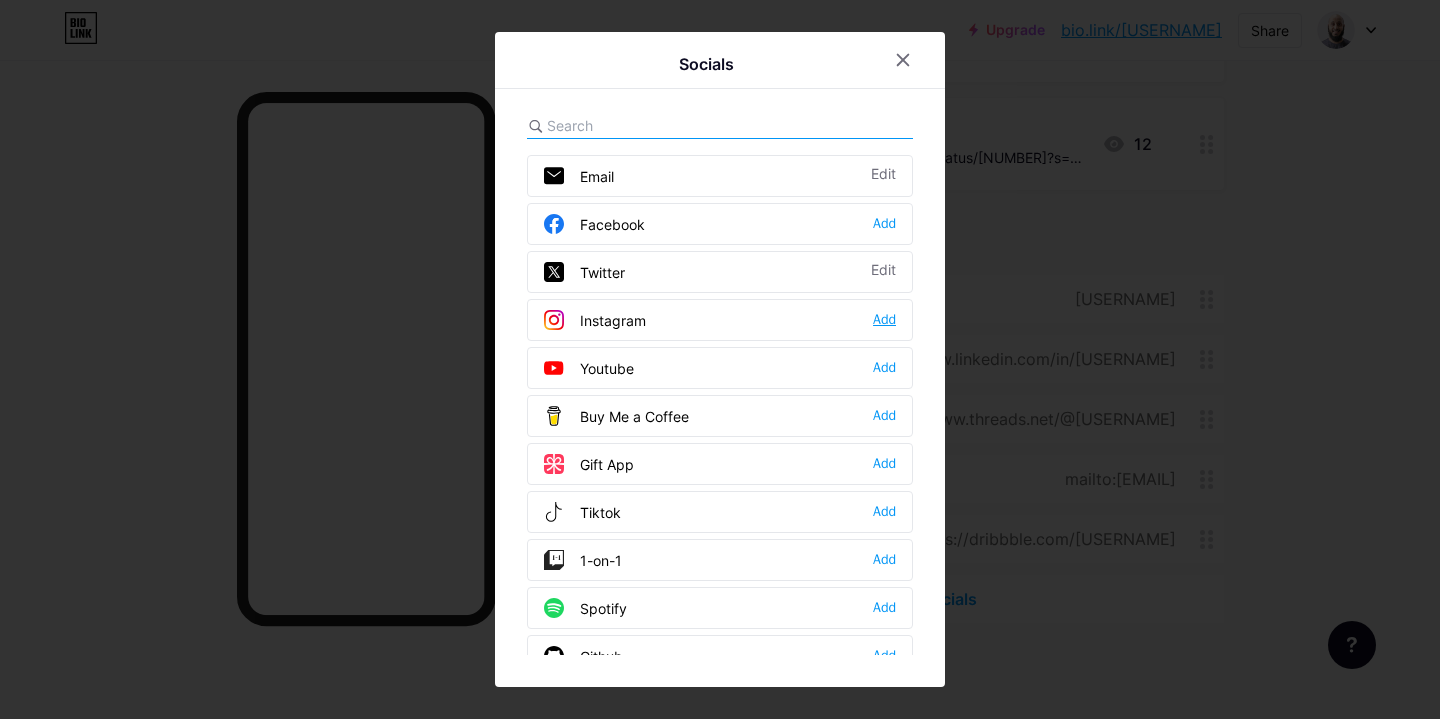 click on "Add" at bounding box center [884, 320] 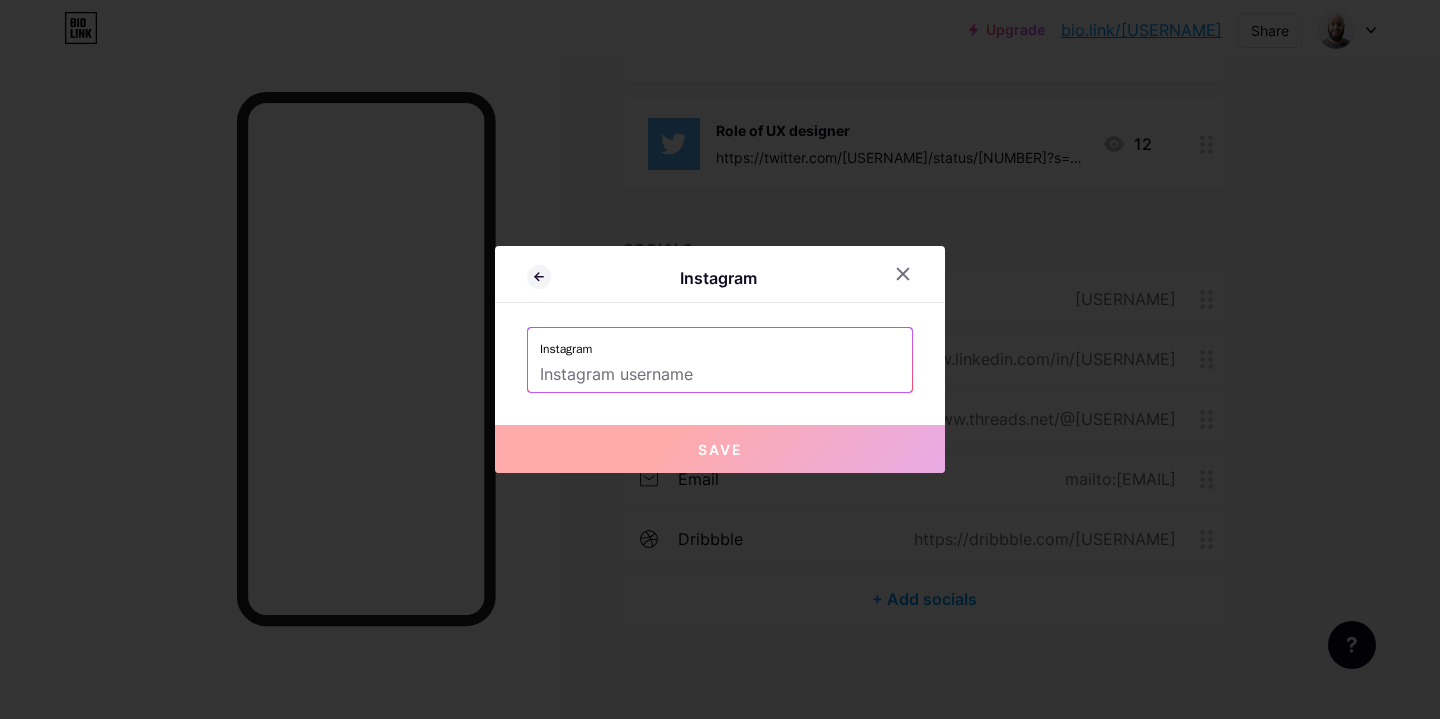 click at bounding box center [720, 375] 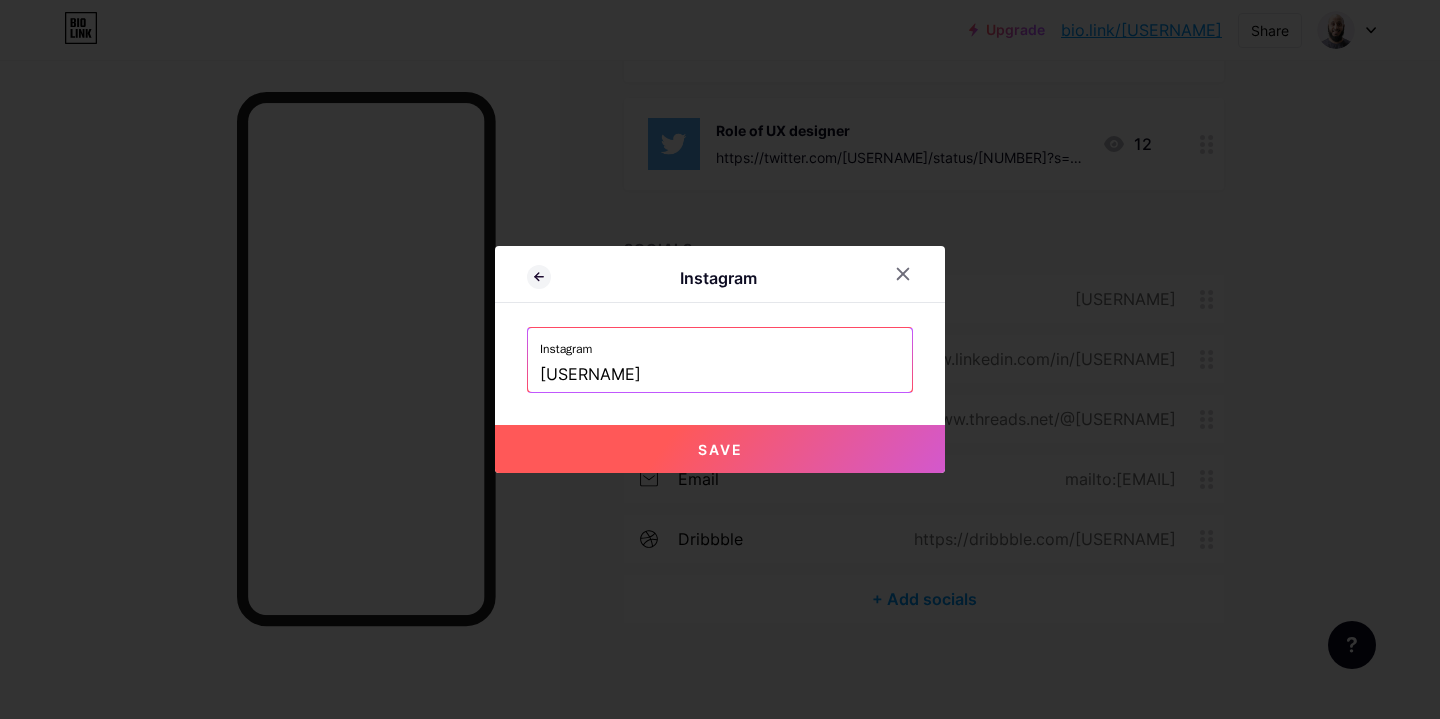 click on "Save" at bounding box center [720, 449] 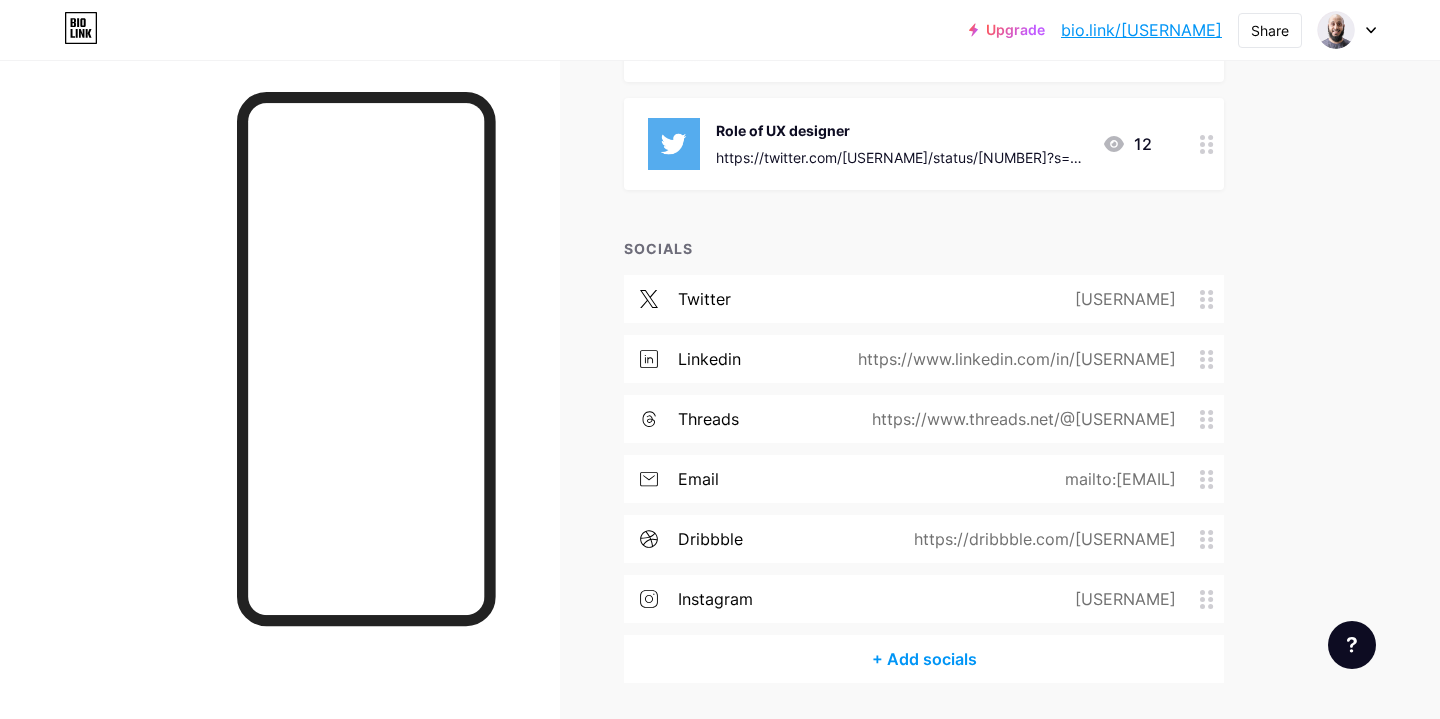 type 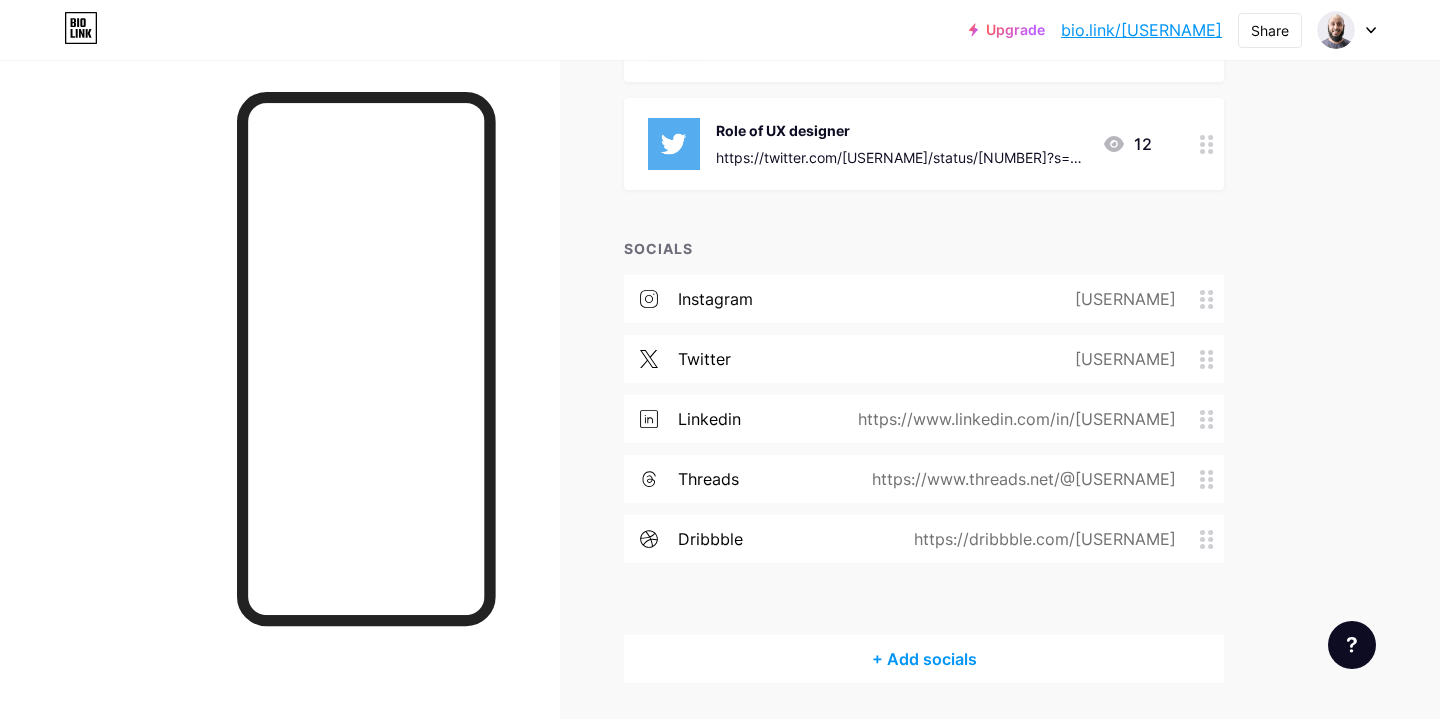 drag, startPoint x: 1205, startPoint y: 537, endPoint x: 1204, endPoint y: 607, distance: 70.00714 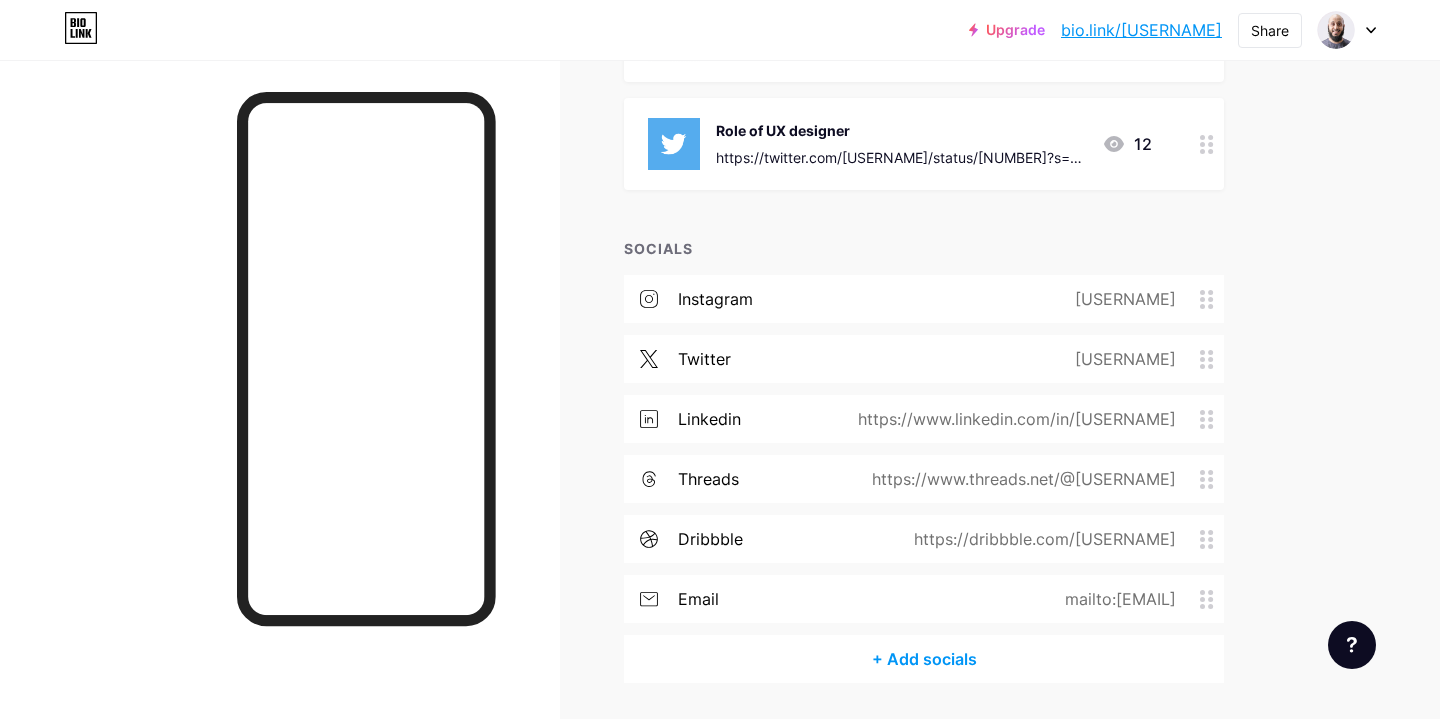 click on "bio.link/[USERNAME]" at bounding box center (1141, 30) 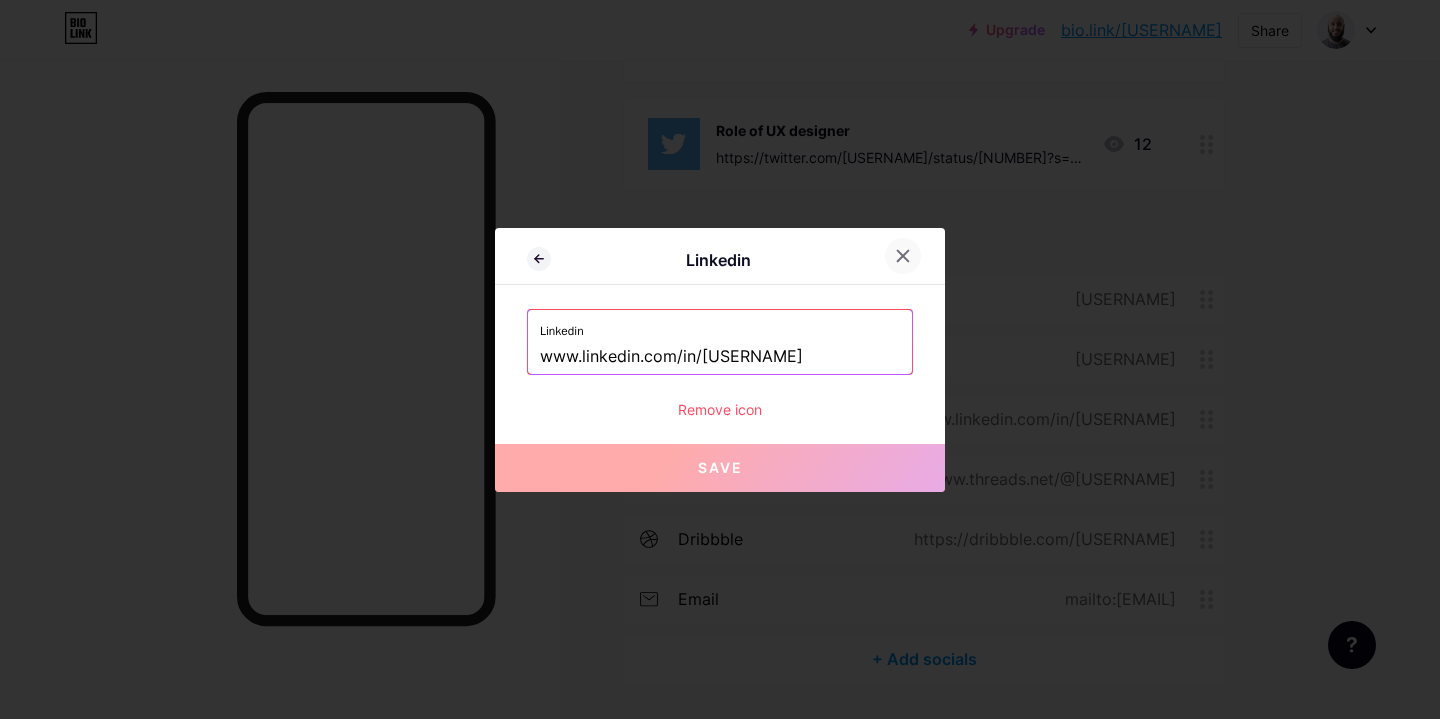 click 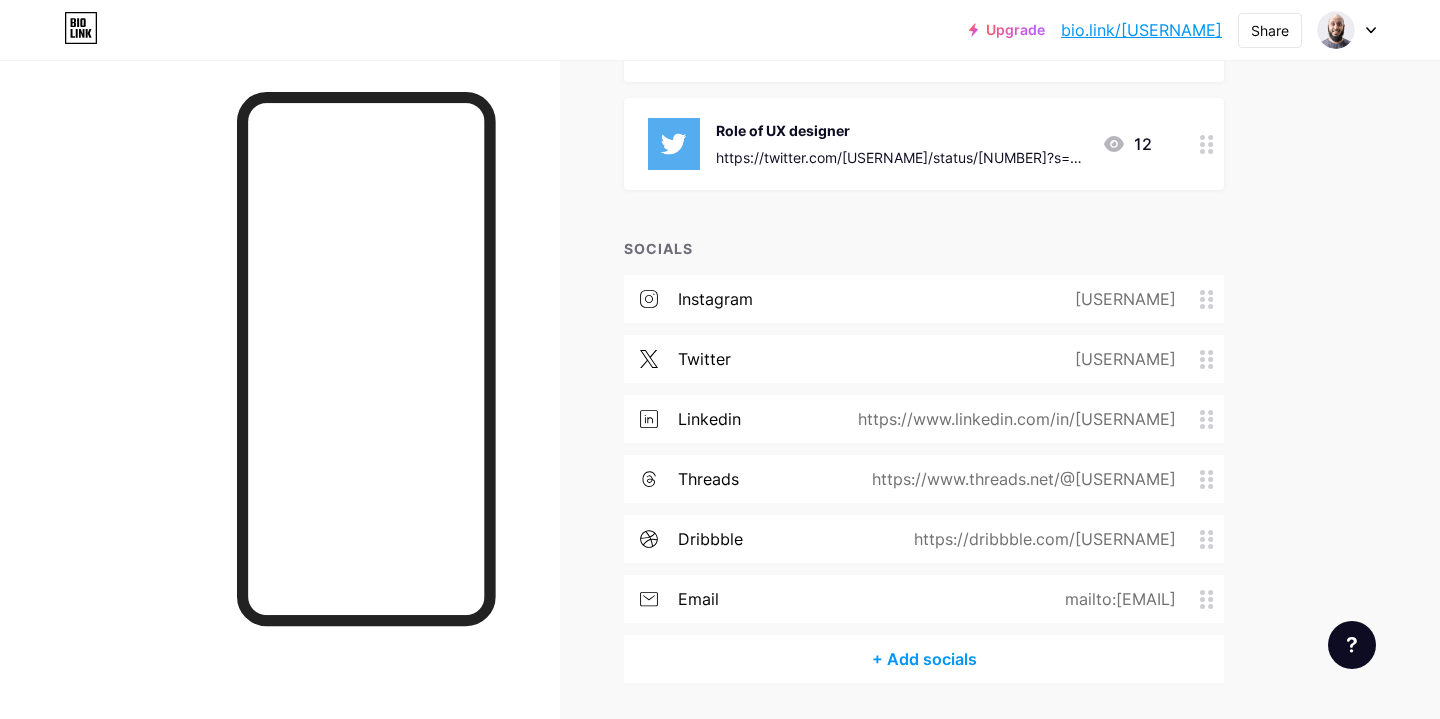 click on "https://www.threads.net/@[USERNAME]" at bounding box center [1020, 479] 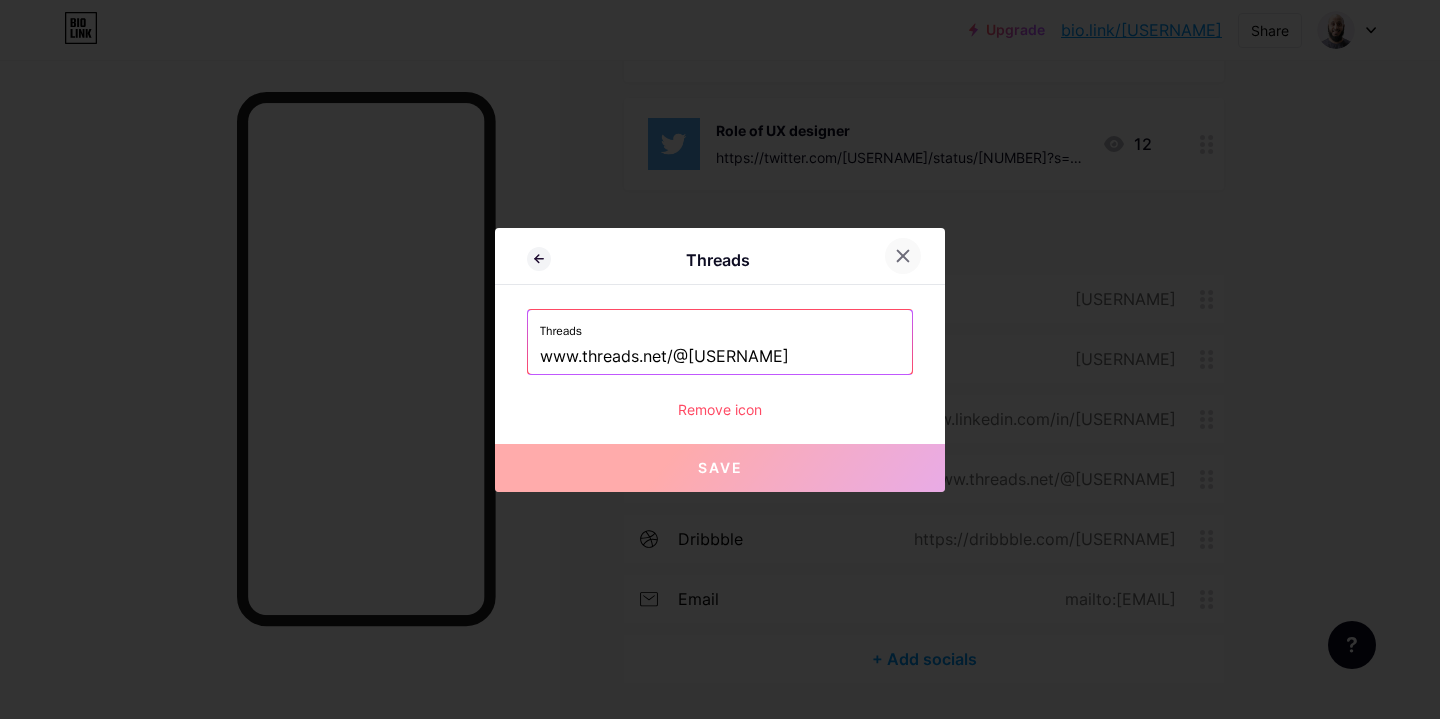 click 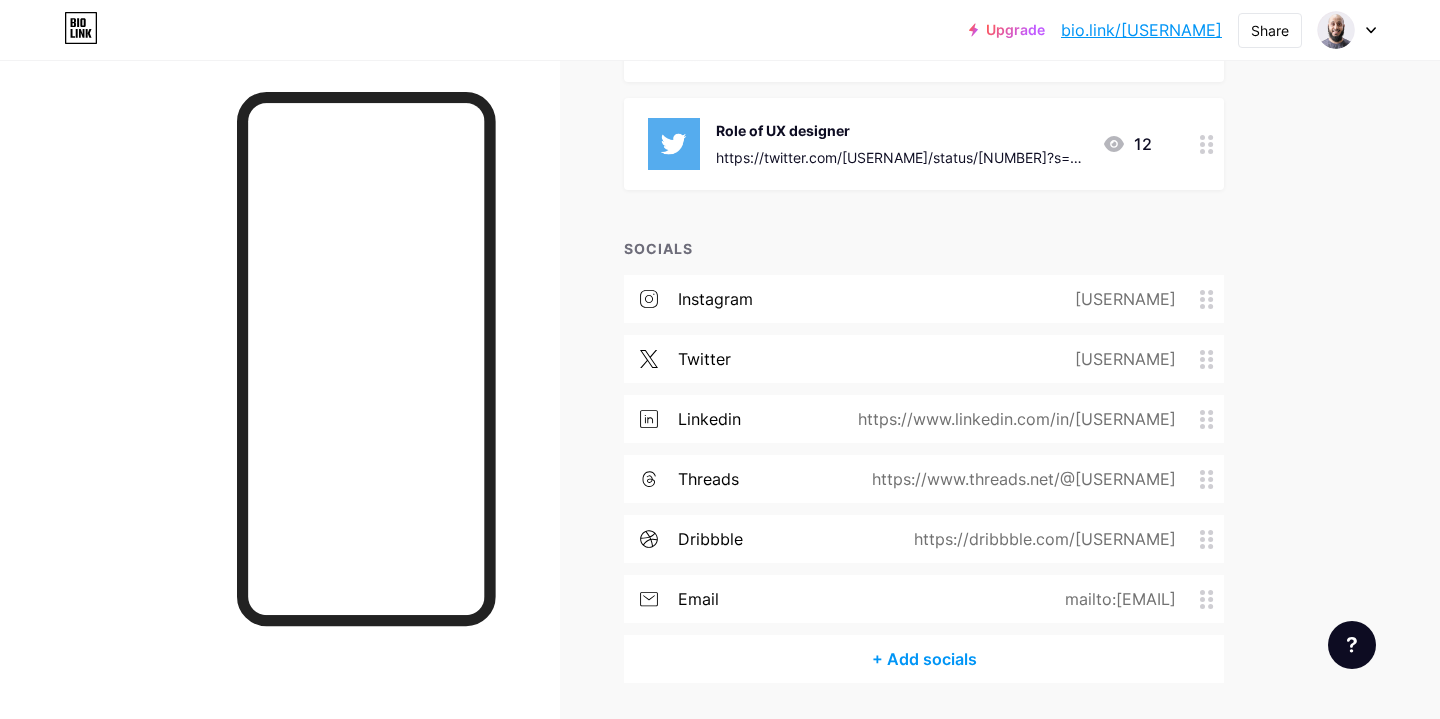 click on "Links
Posts
Design
Subscribers
NEW
Stats
Settings       + ADD LINK     + ADD EMBED
+ Add header
Get Connected ⬆
For Projects & Collaboration
FORM
32
About [FULLNAME]
ARTICLE
0
About Me 📜
ARTICLE
0
Role of UX designer
https://twitter.com/[USERNAME]/status/[NUMBER]?s=20&t=[ALPHANUMERIC]
64
Want to Start in UX? - Free Book
https://[USERNAME].gumroad.com/l/vvphg
7
Role of UX designer" at bounding box center [654, 9] 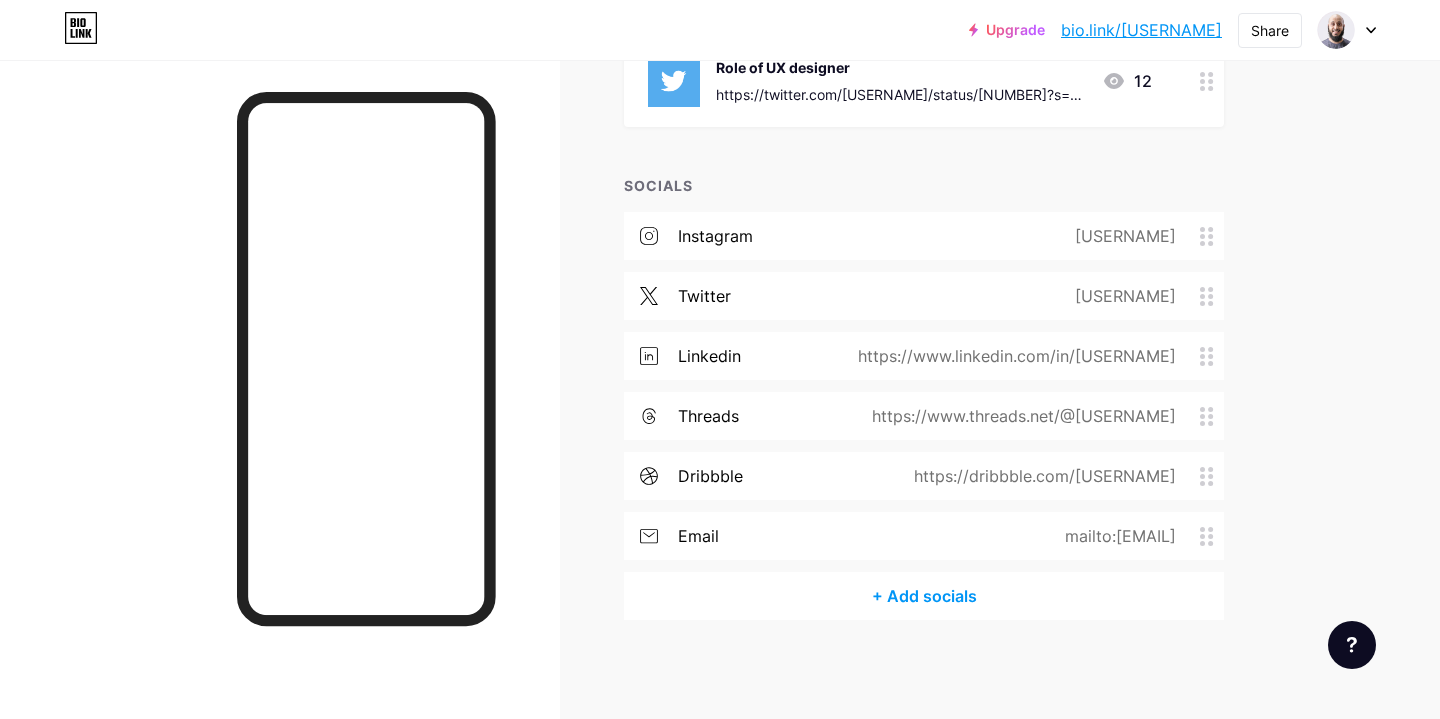 scroll, scrollTop: 0, scrollLeft: 0, axis: both 